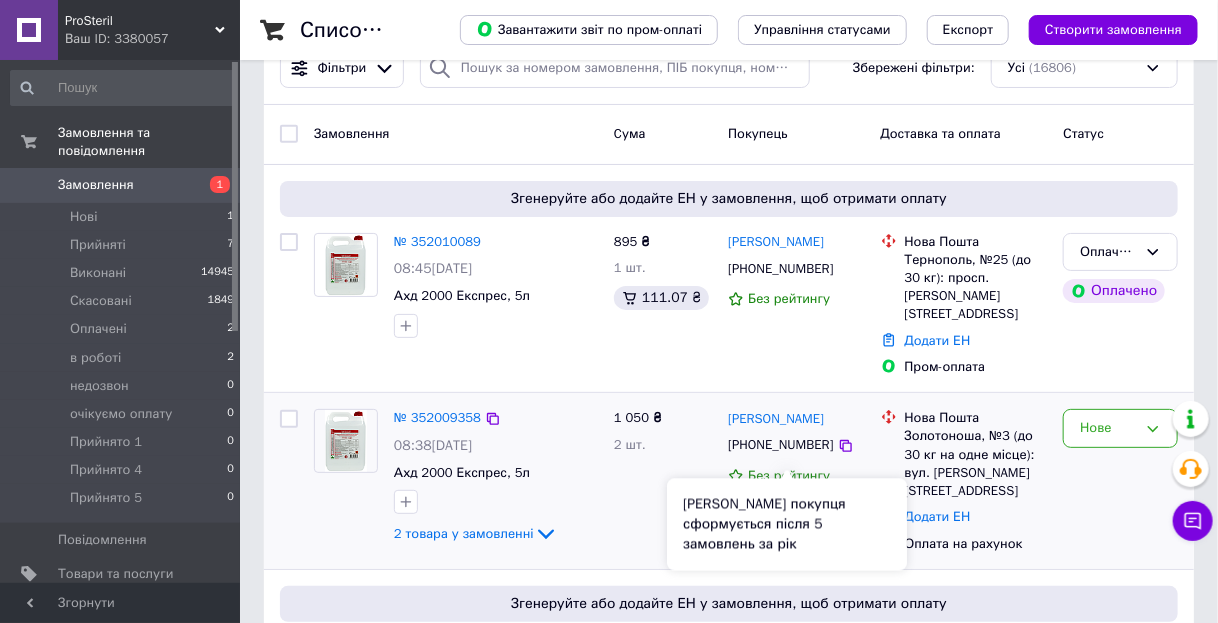 scroll, scrollTop: 0, scrollLeft: 0, axis: both 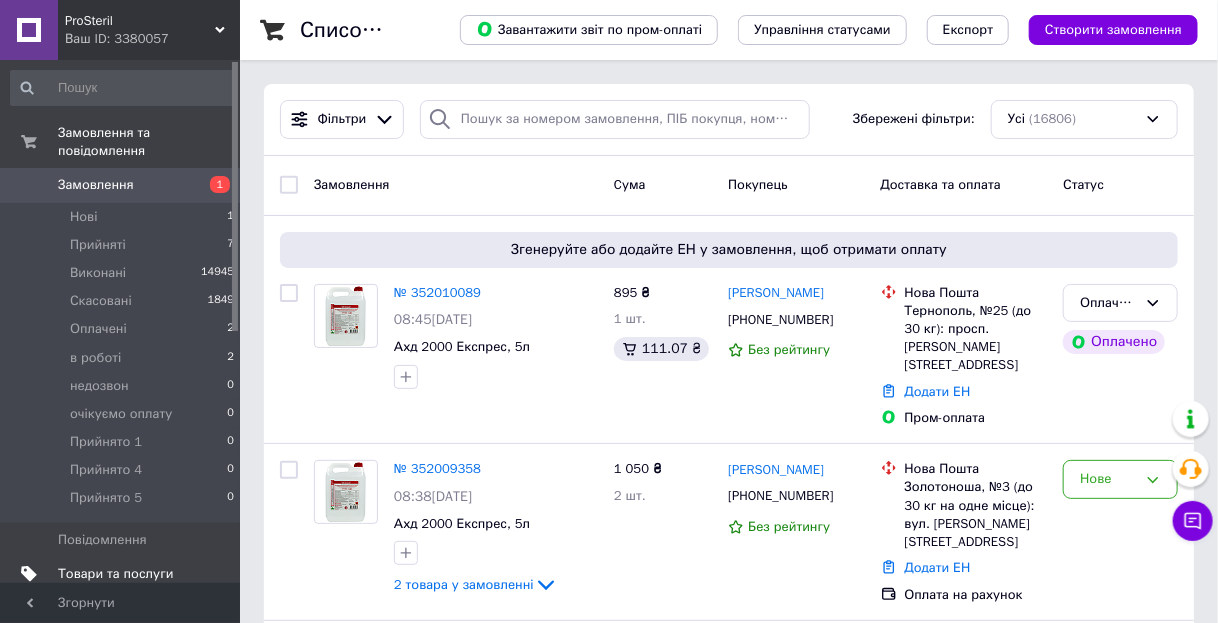 click on "Товари та послуги" at bounding box center [115, 574] 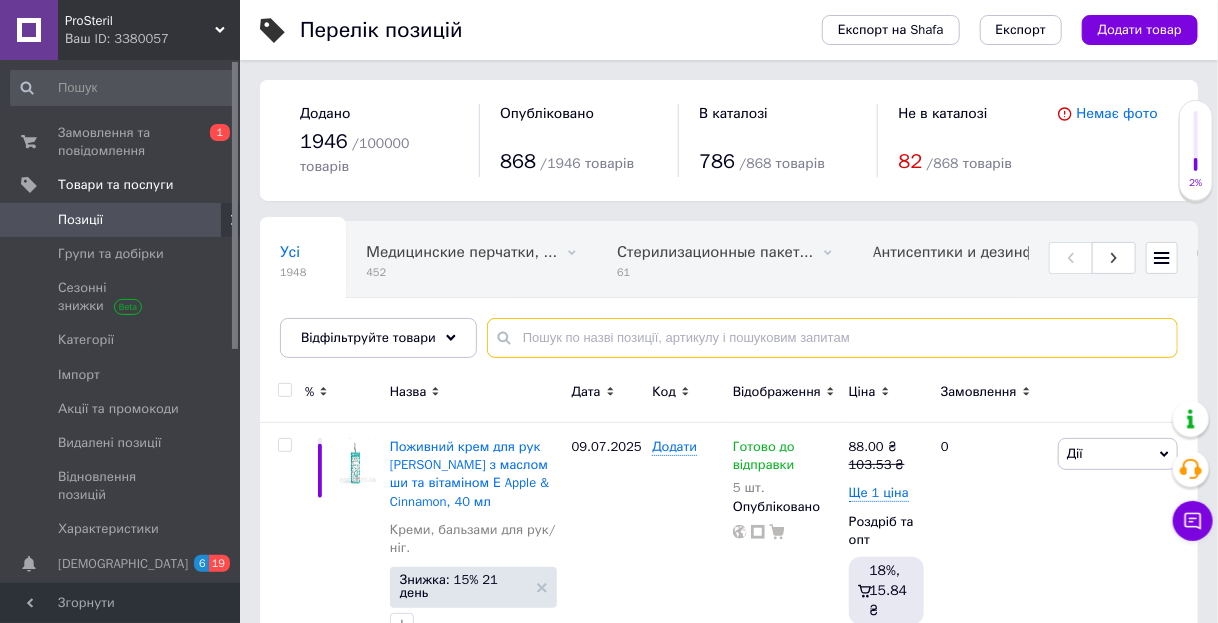 click at bounding box center [832, 338] 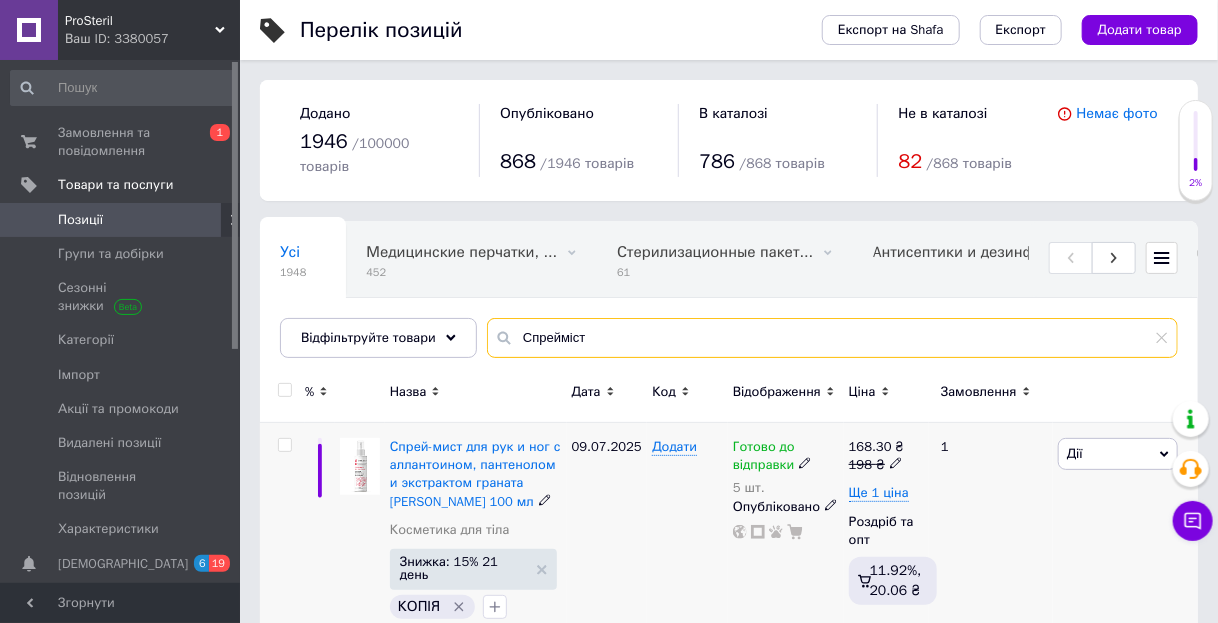 type on "Спрейміст" 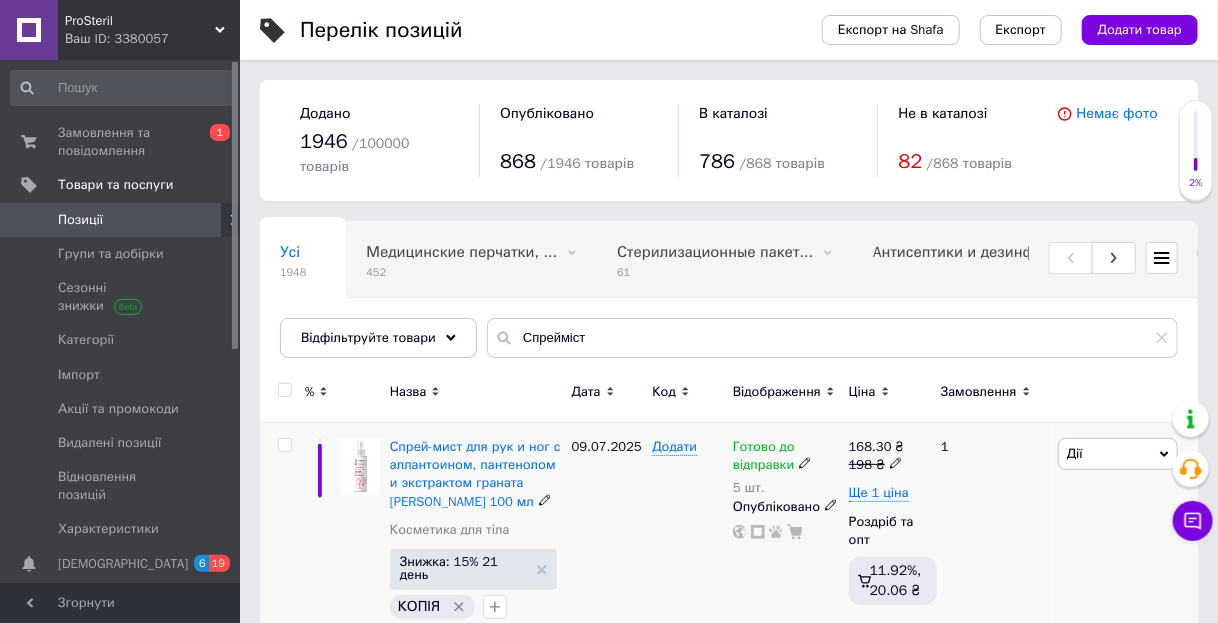 click 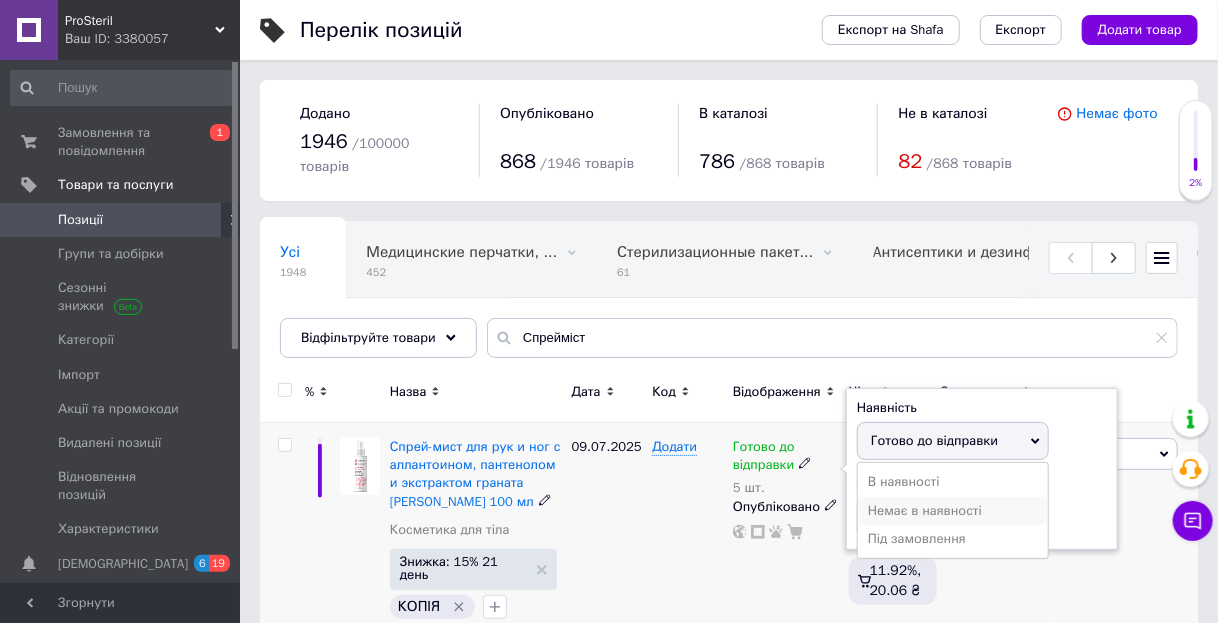 click on "Немає в наявності" at bounding box center [953, 511] 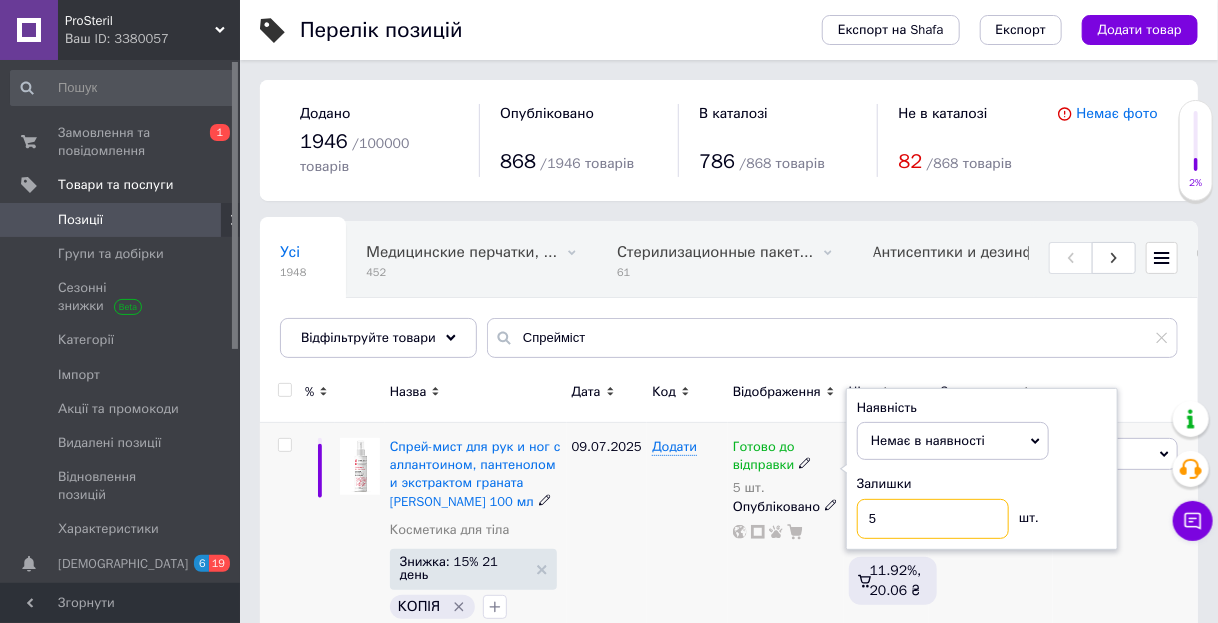 click on "5" at bounding box center [933, 519] 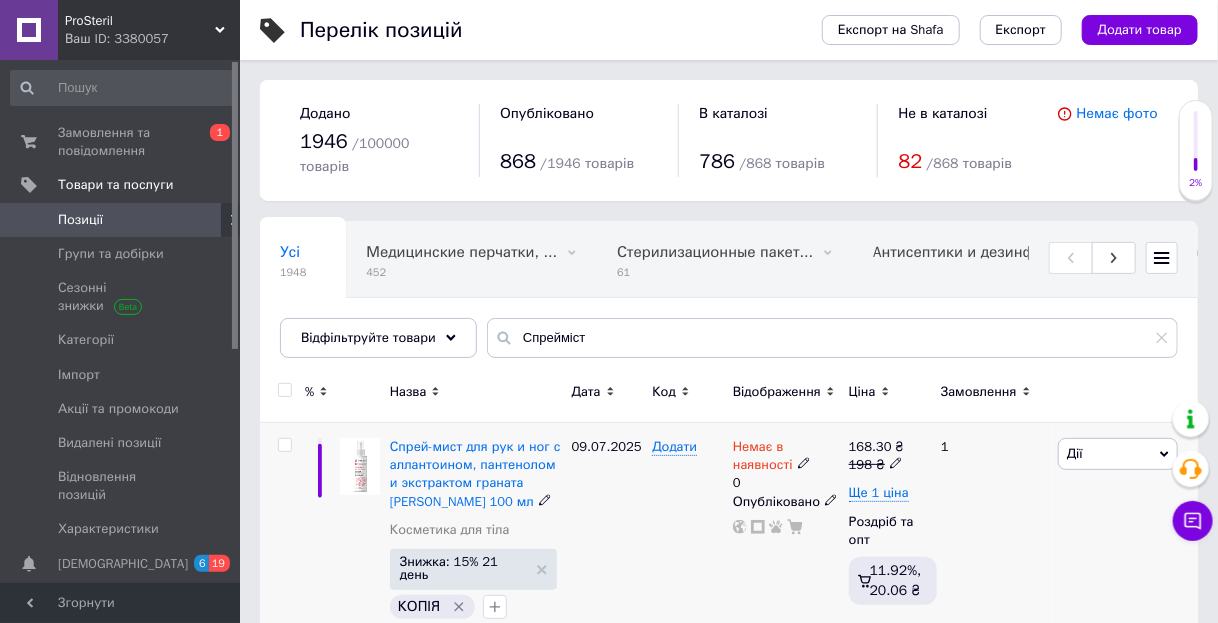 click on "Опубліковано" at bounding box center [786, 502] 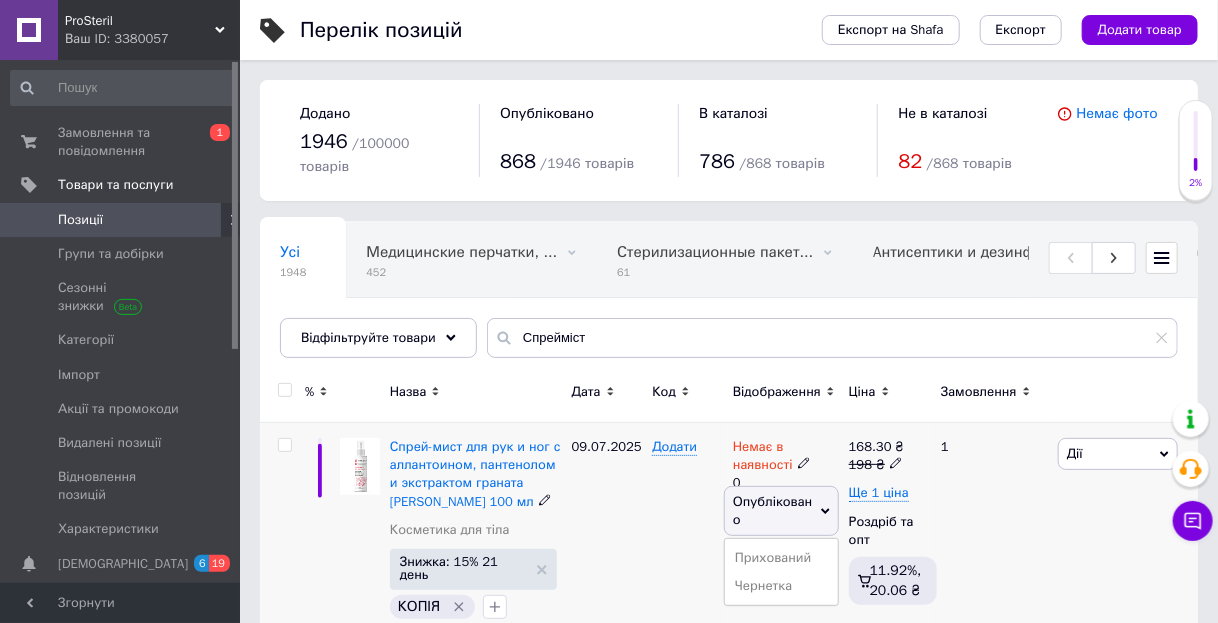 click on "Прихований" at bounding box center (781, 558) 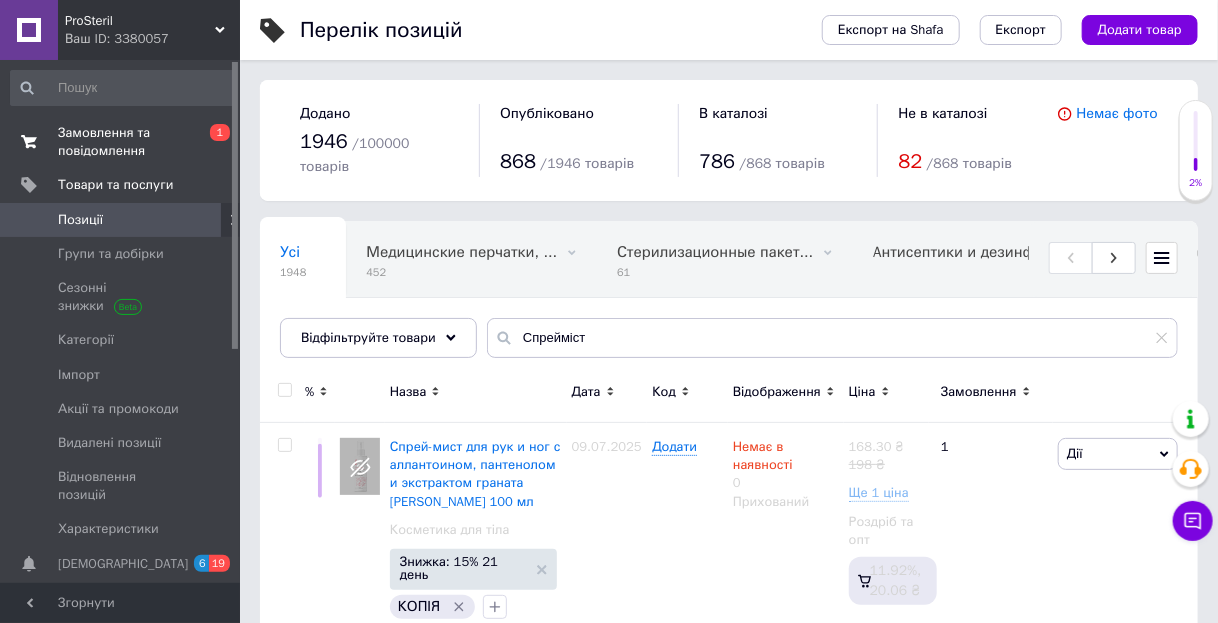 click on "Замовлення та повідомлення" at bounding box center (121, 142) 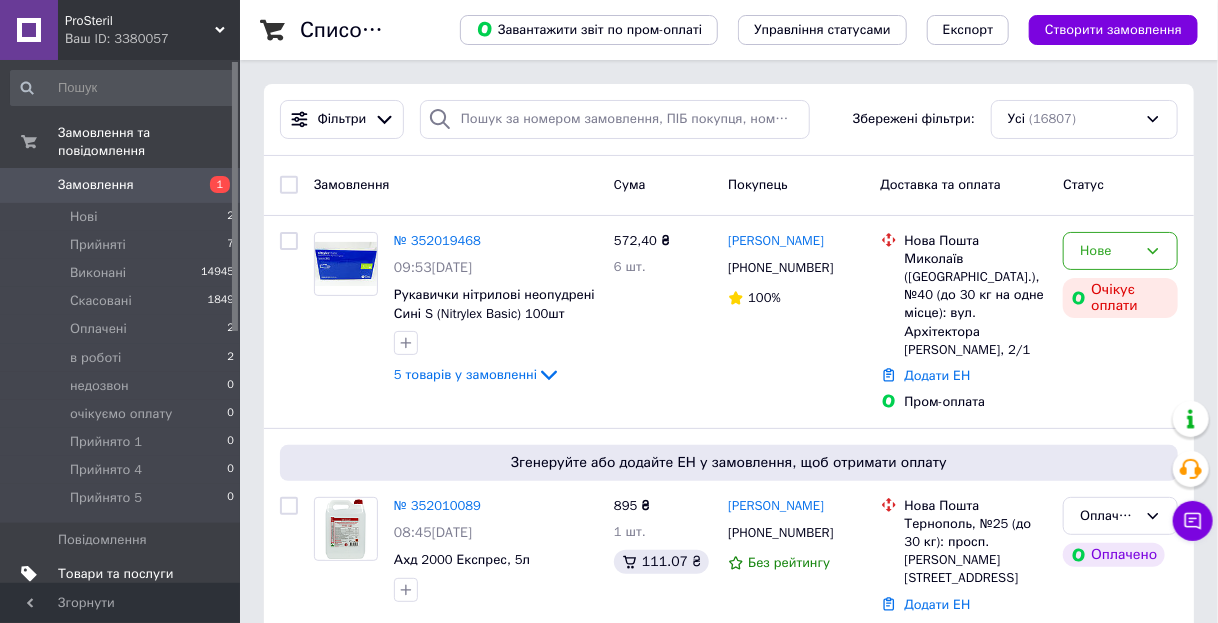click on "Товари та послуги" at bounding box center [115, 574] 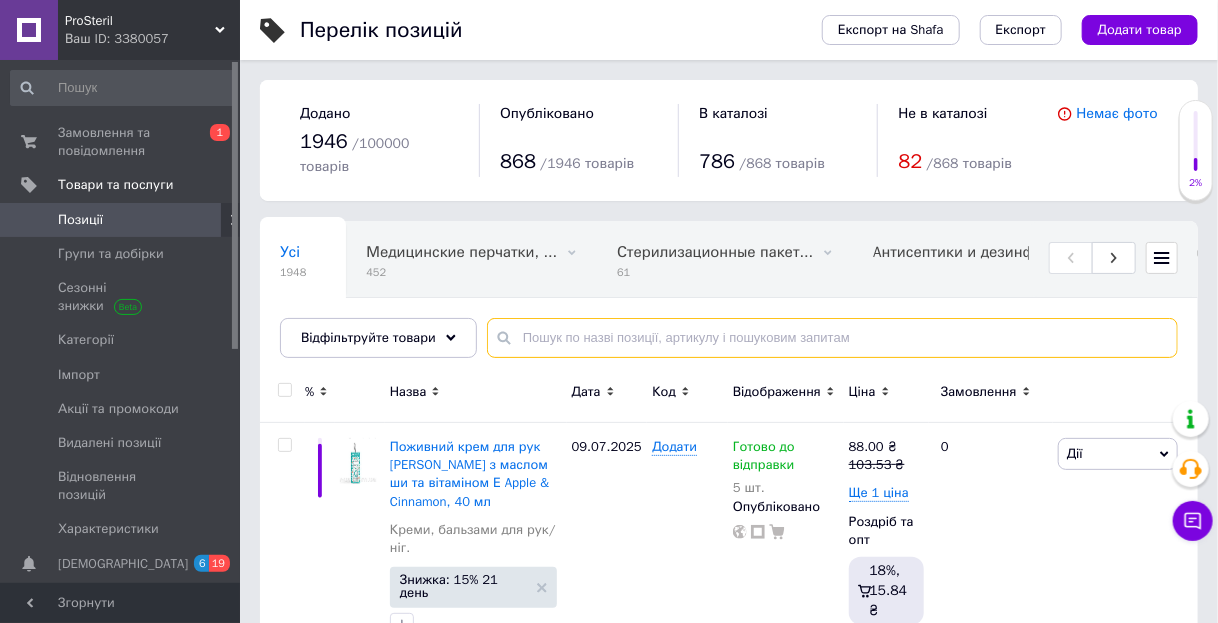 click at bounding box center [832, 338] 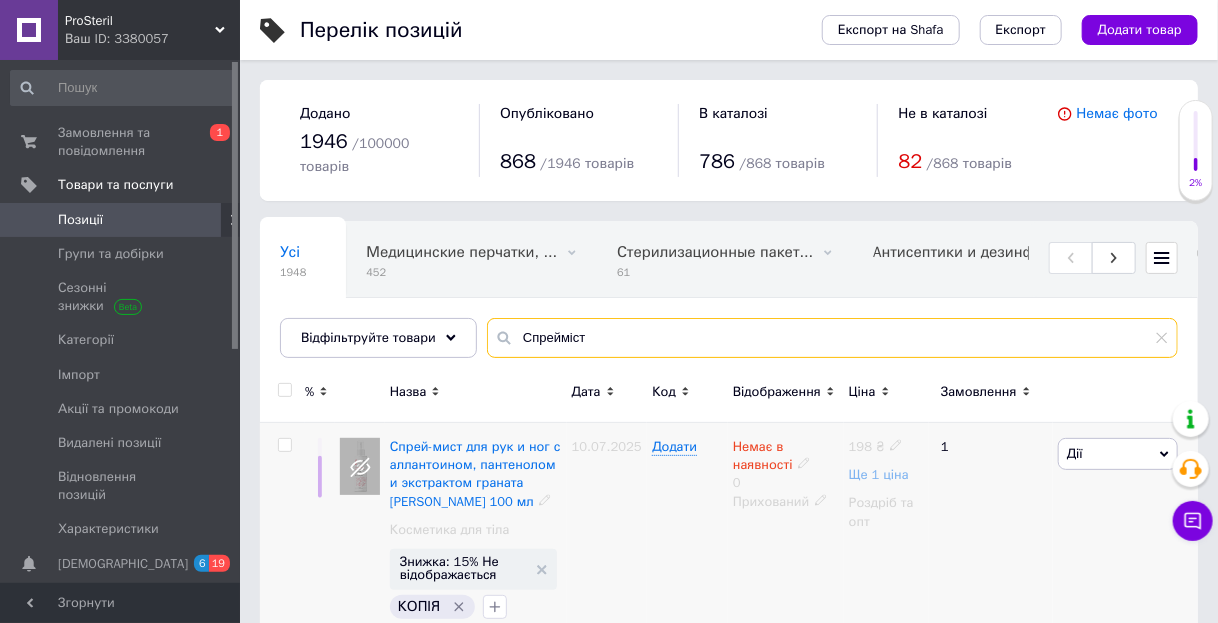 type on "Спрейміст" 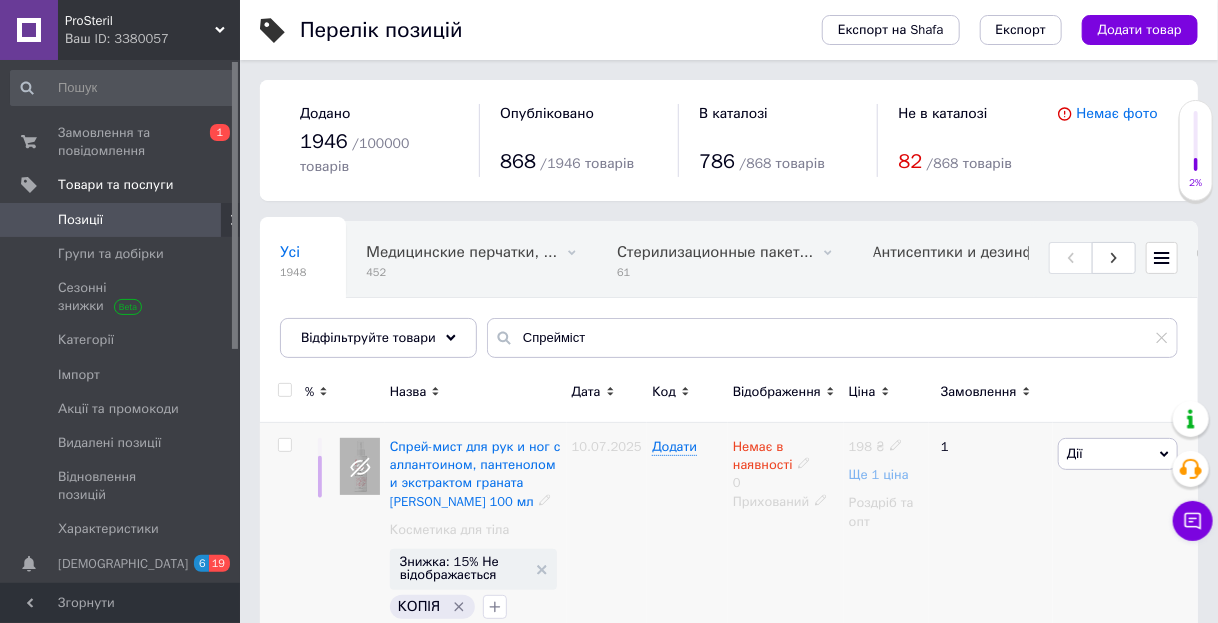 drag, startPoint x: 900, startPoint y: 465, endPoint x: 915, endPoint y: 527, distance: 63.788715 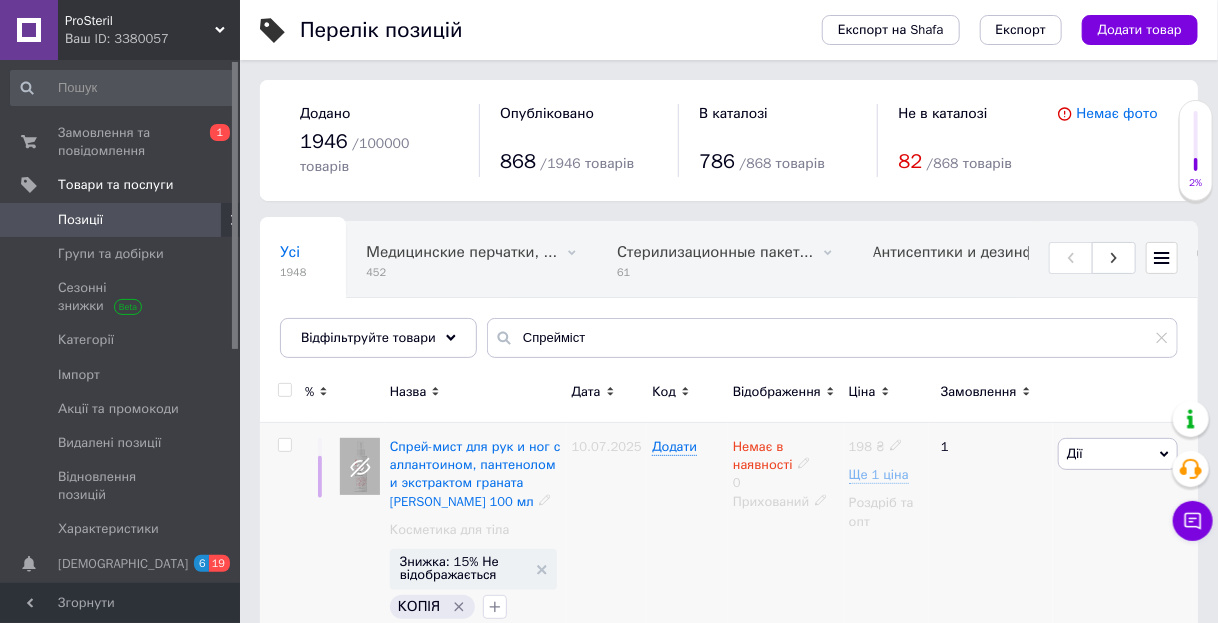 click on "Ще 1 ціна" at bounding box center [879, 475] 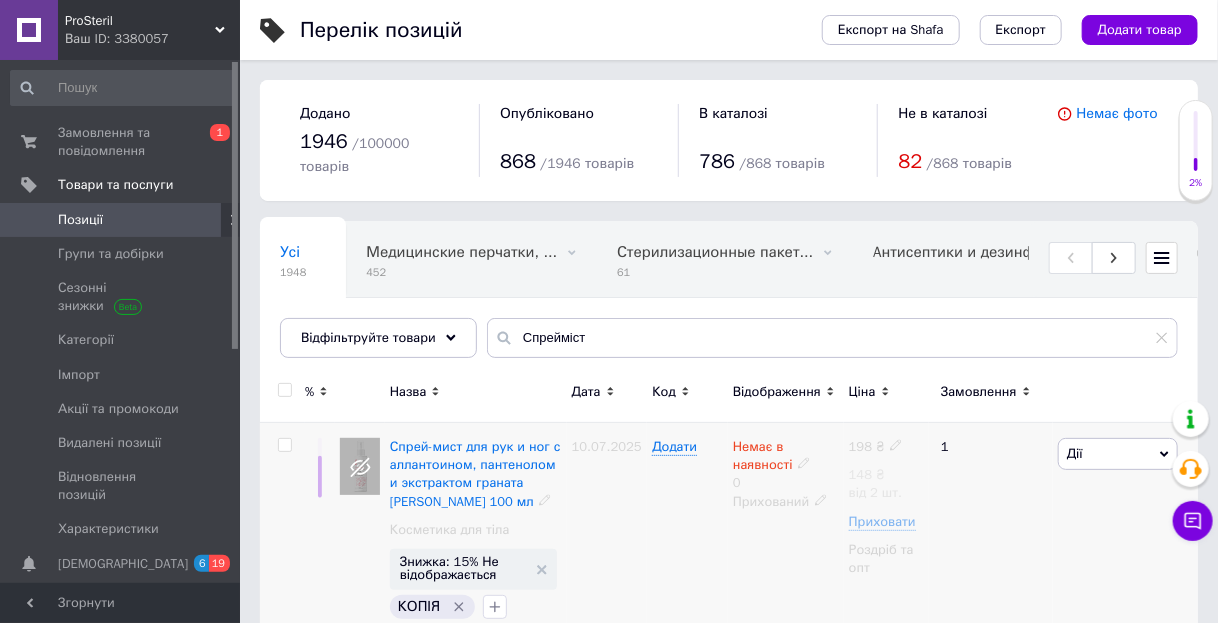 click 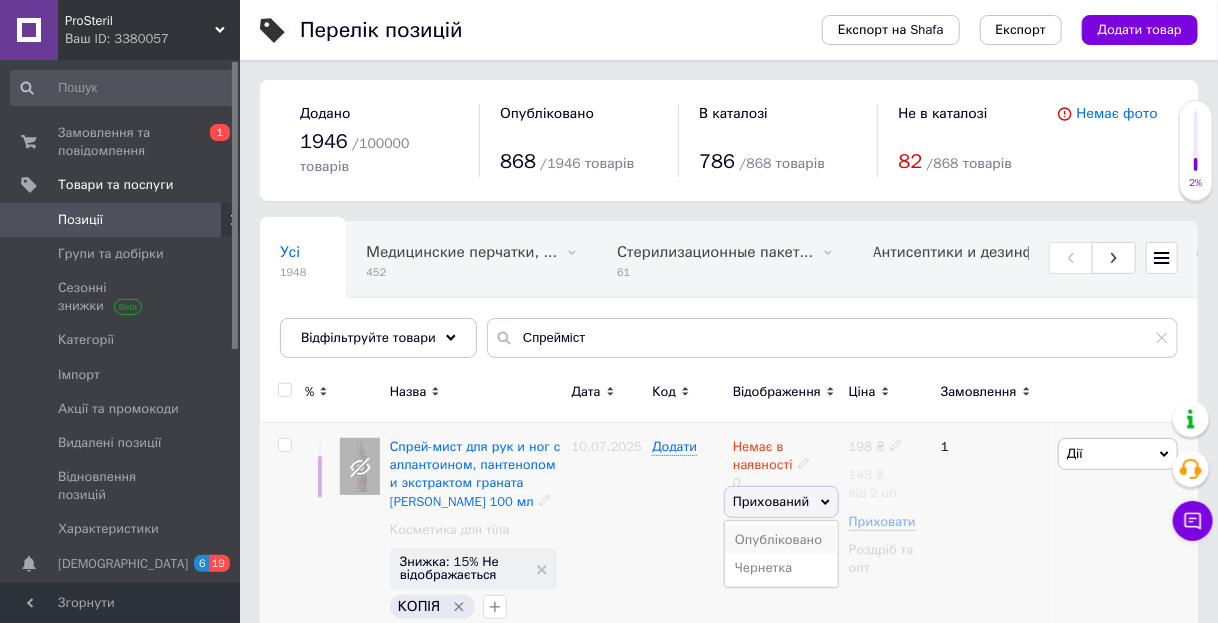 click on "Опубліковано" at bounding box center [781, 540] 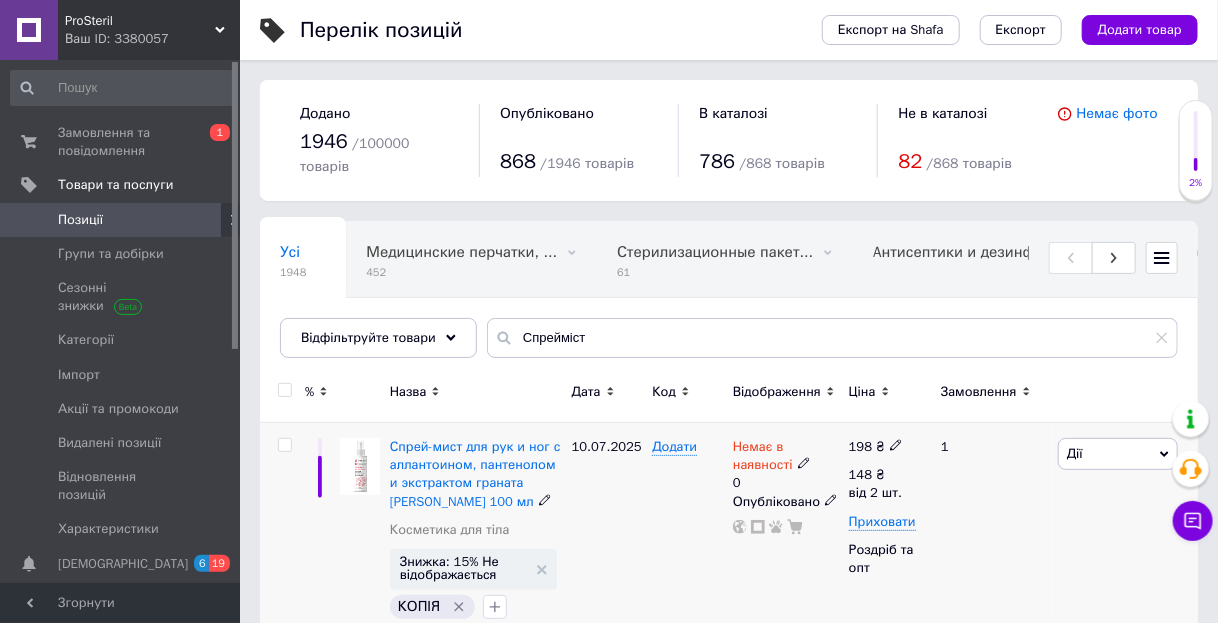 drag, startPoint x: 827, startPoint y: 493, endPoint x: 829, endPoint y: 528, distance: 35.057095 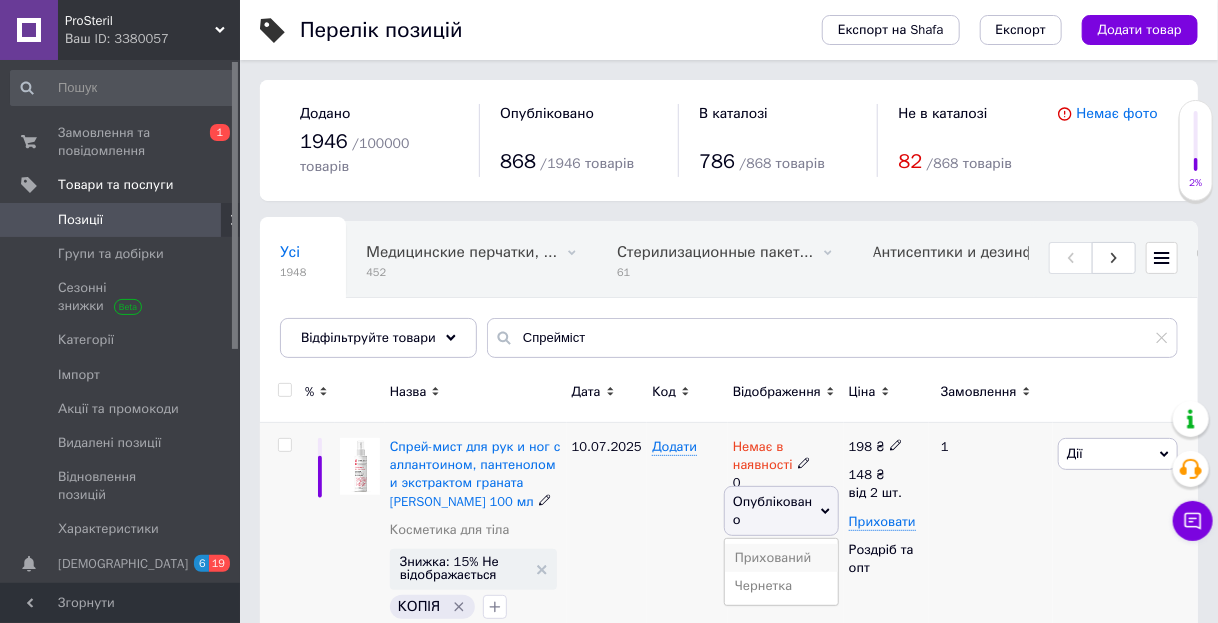 click on "Прихований" at bounding box center [781, 558] 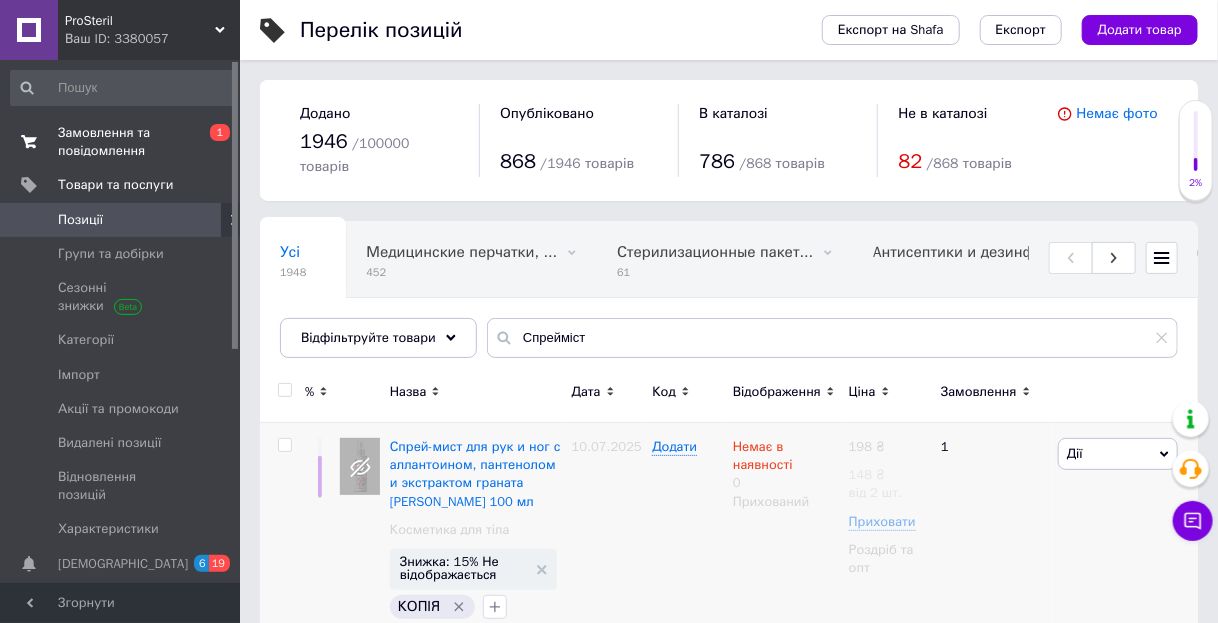 click on "Замовлення та повідомлення" at bounding box center [121, 142] 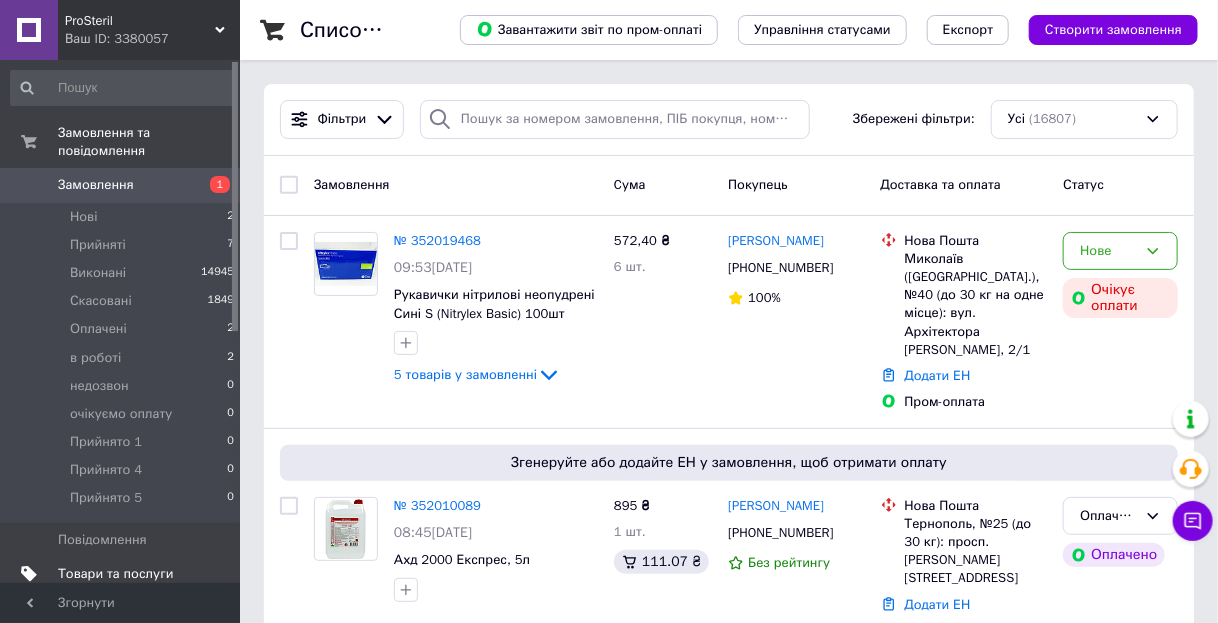 click on "Товари та послуги" at bounding box center (115, 574) 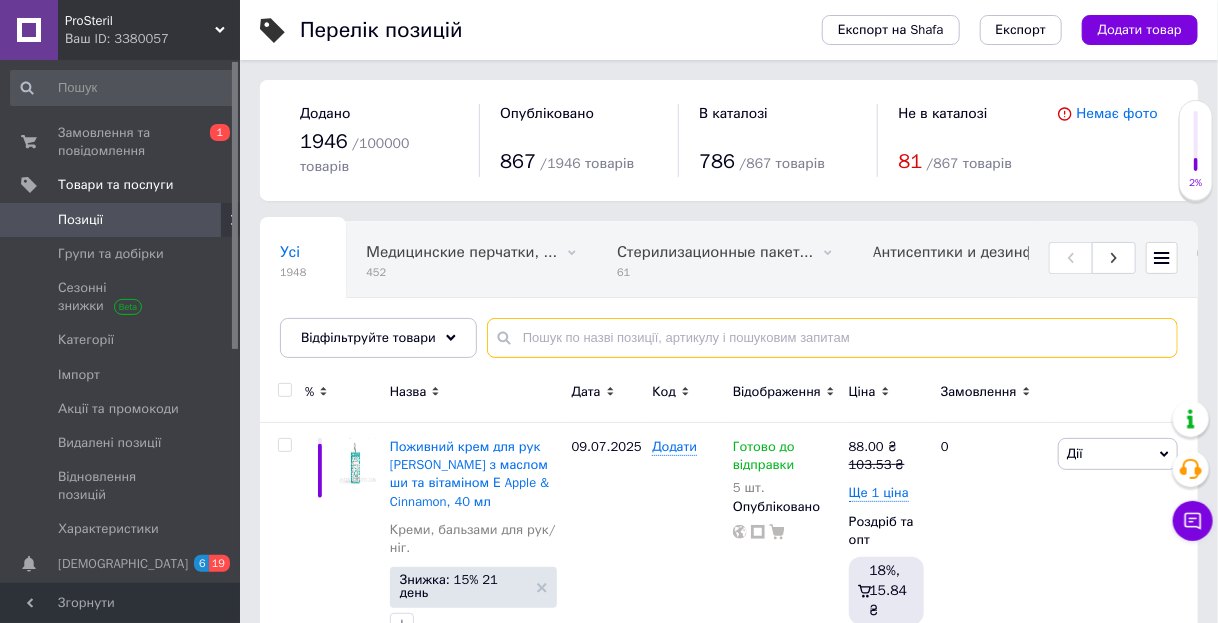 click at bounding box center [832, 338] 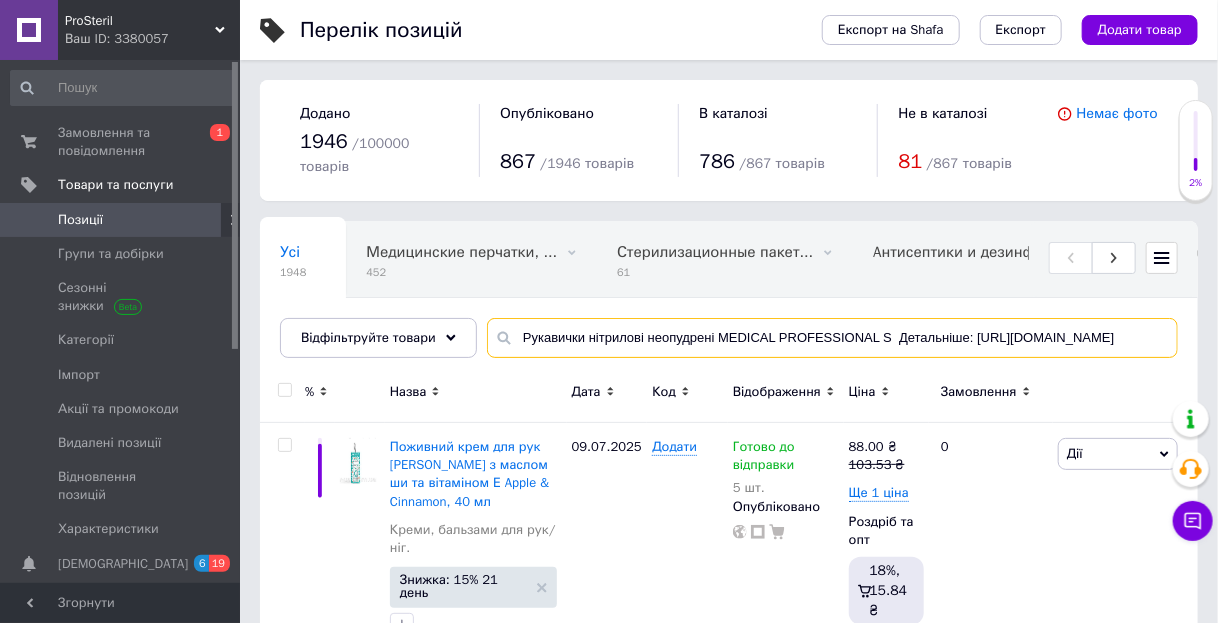 scroll, scrollTop: 0, scrollLeft: 263, axis: horizontal 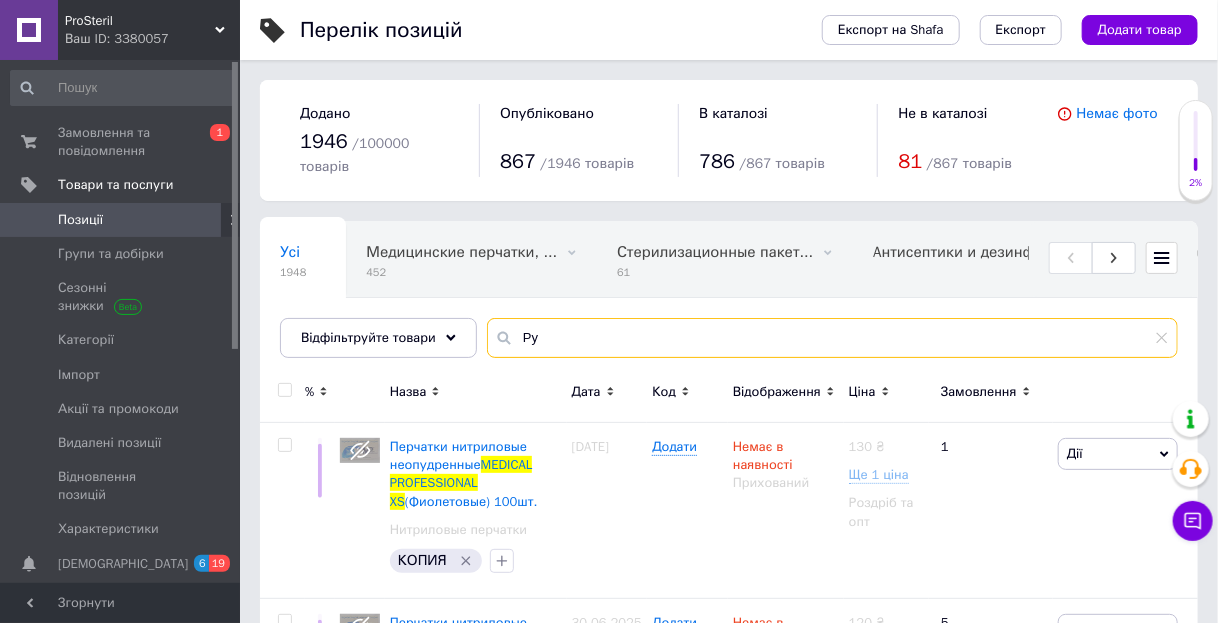 type on "Р" 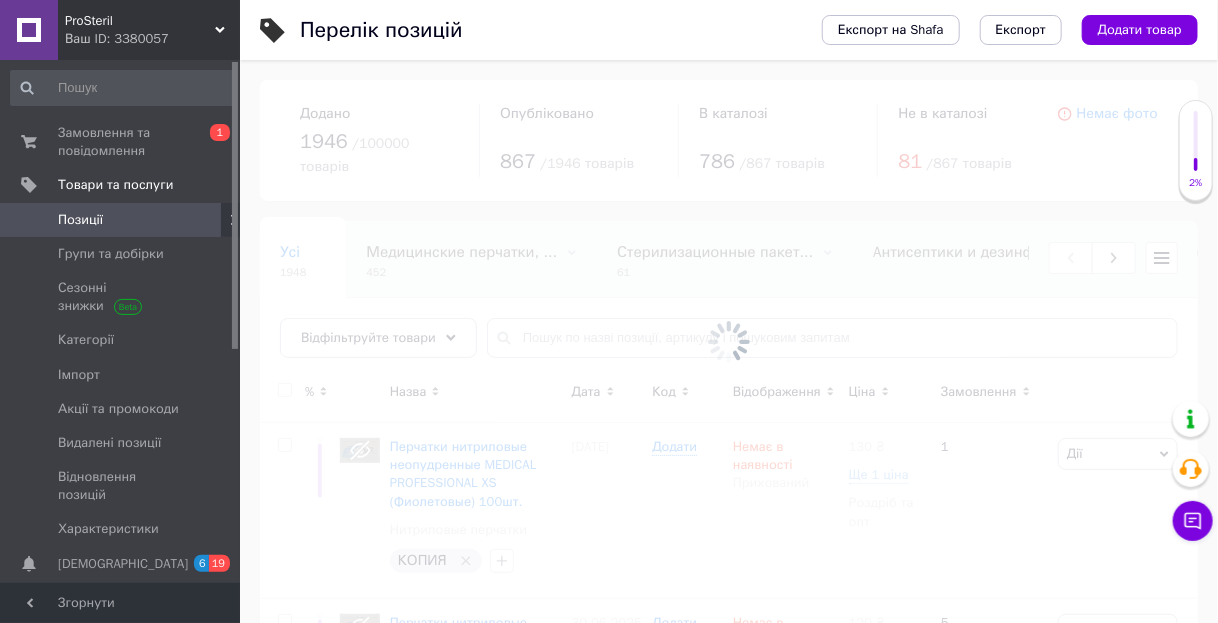click at bounding box center [729, 341] 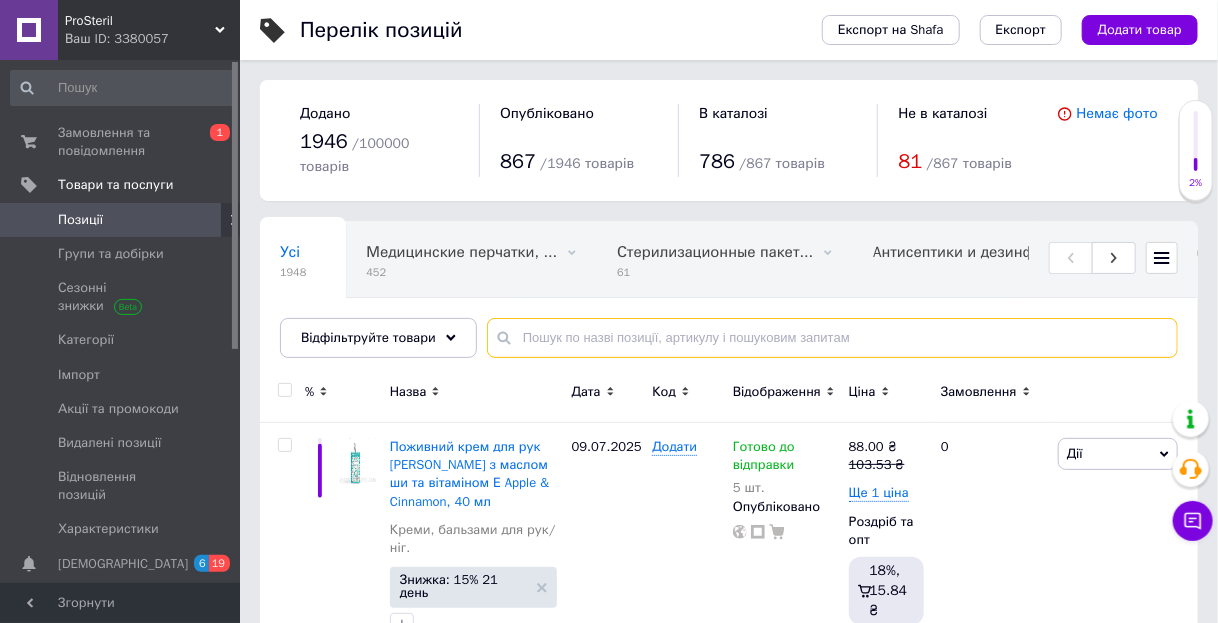 click at bounding box center [832, 338] 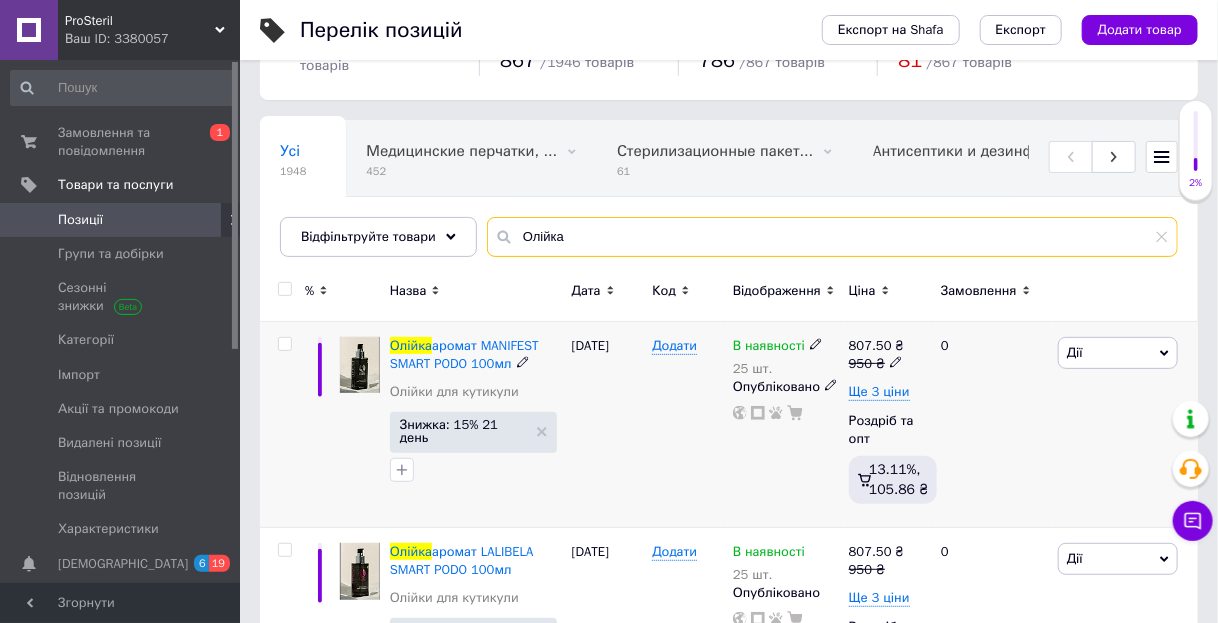 scroll, scrollTop: 0, scrollLeft: 0, axis: both 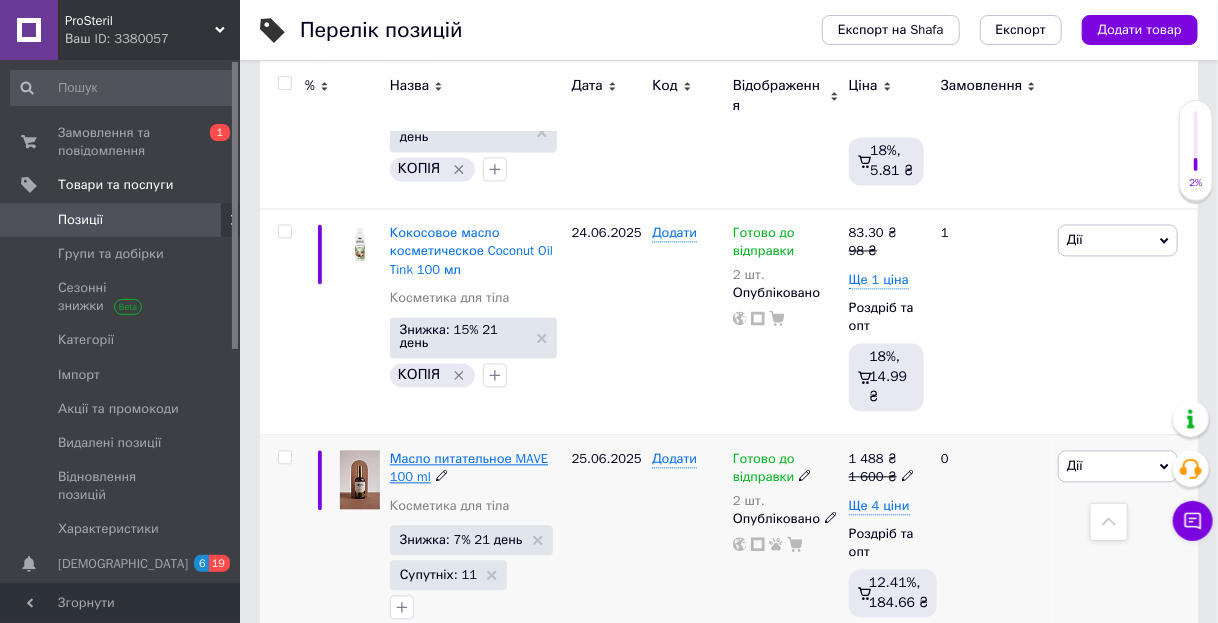 type on "Олійка" 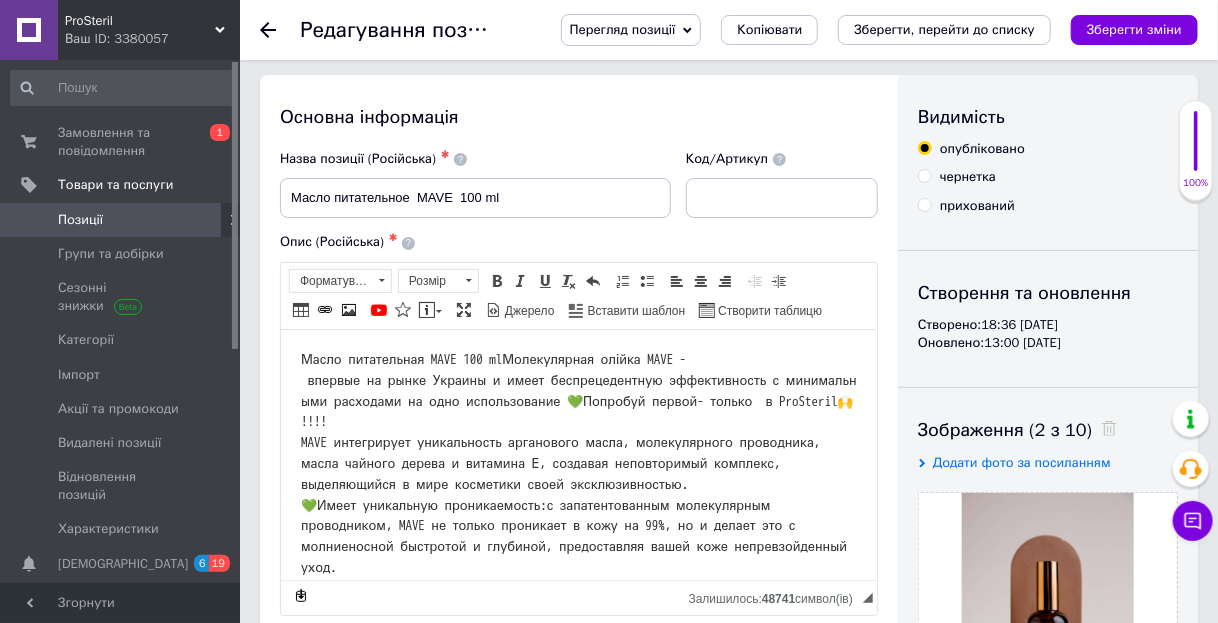 scroll, scrollTop: 0, scrollLeft: 0, axis: both 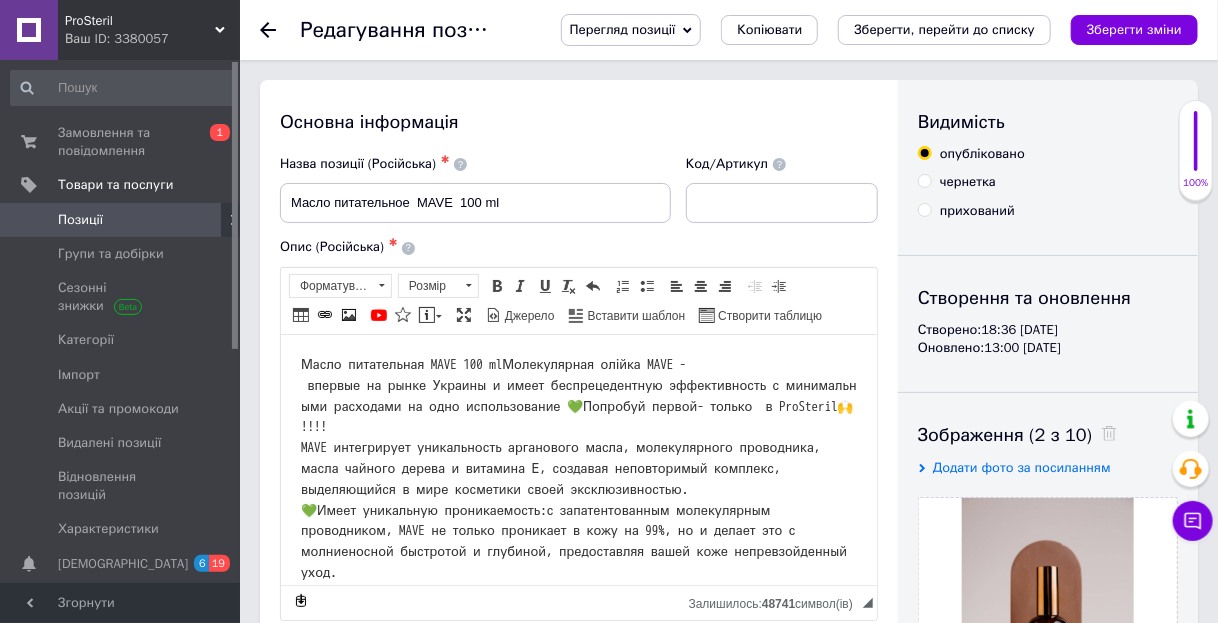 click 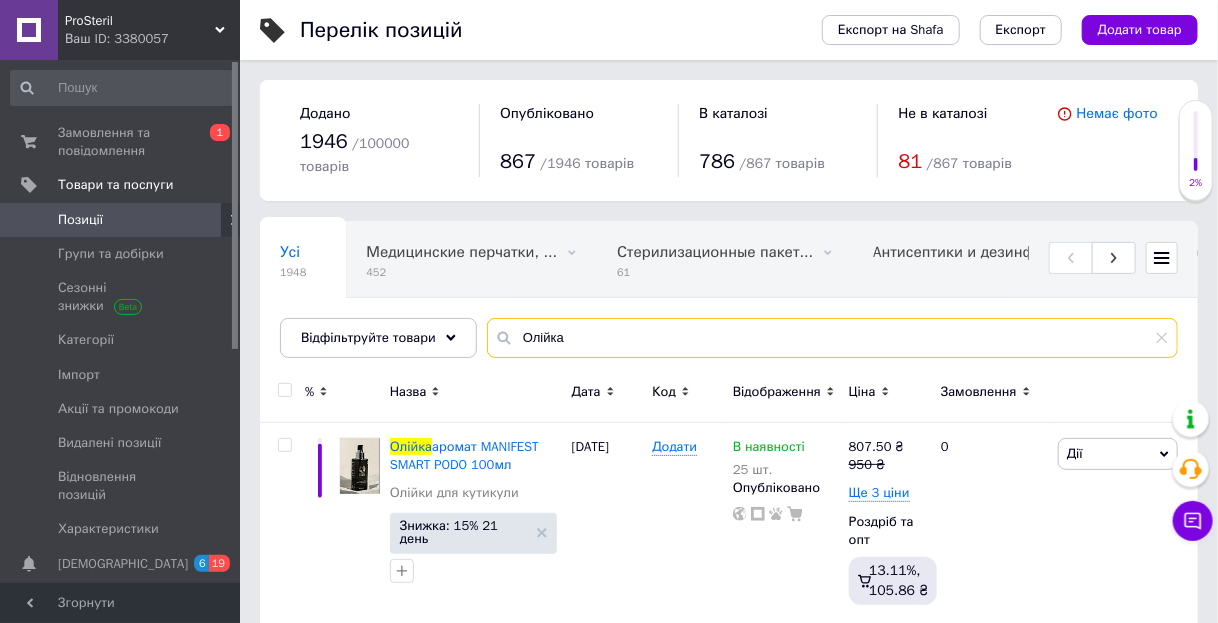 click on "Олійка" at bounding box center (832, 338) 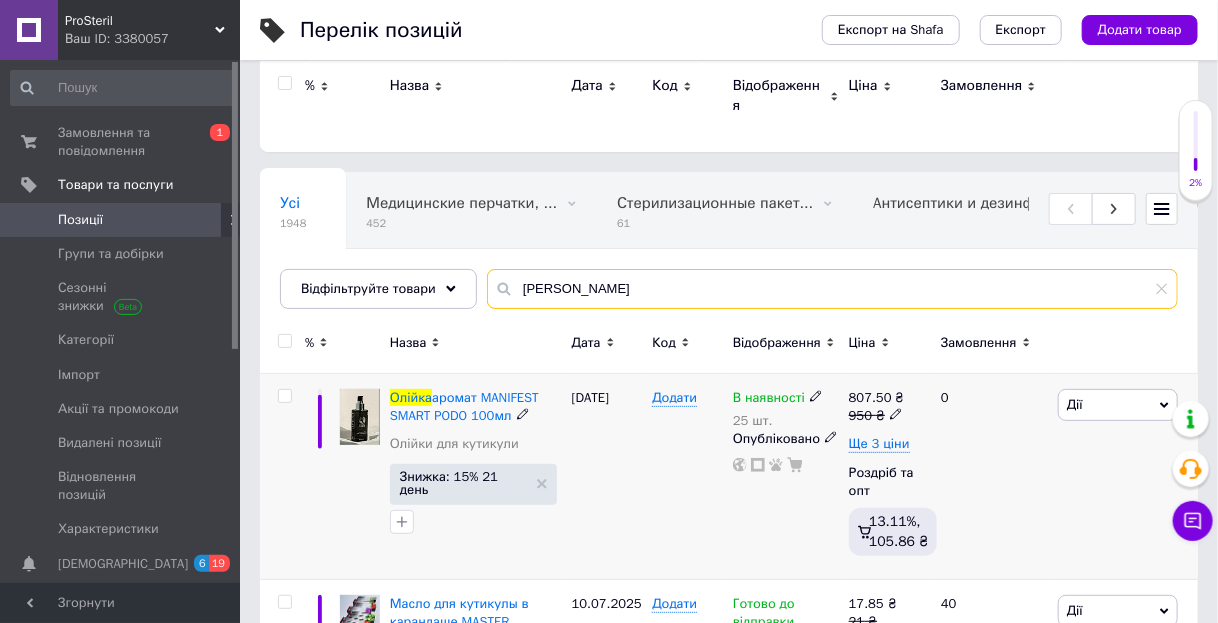 scroll, scrollTop: 48, scrollLeft: 0, axis: vertical 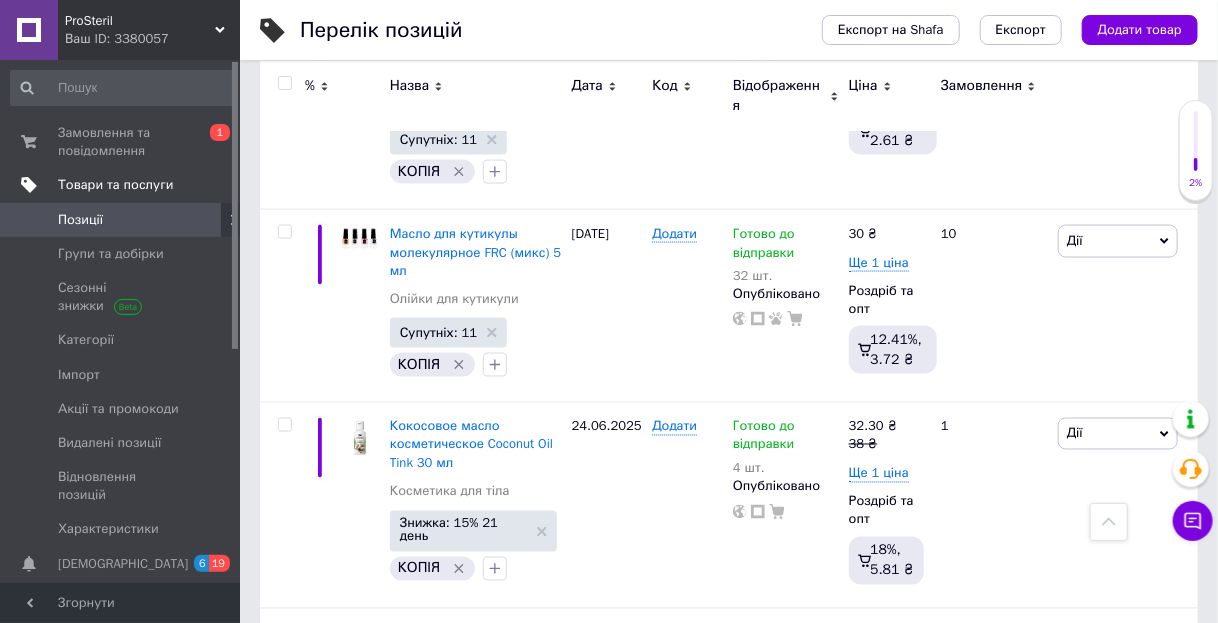 click on "Товари та послуги" at bounding box center (115, 185) 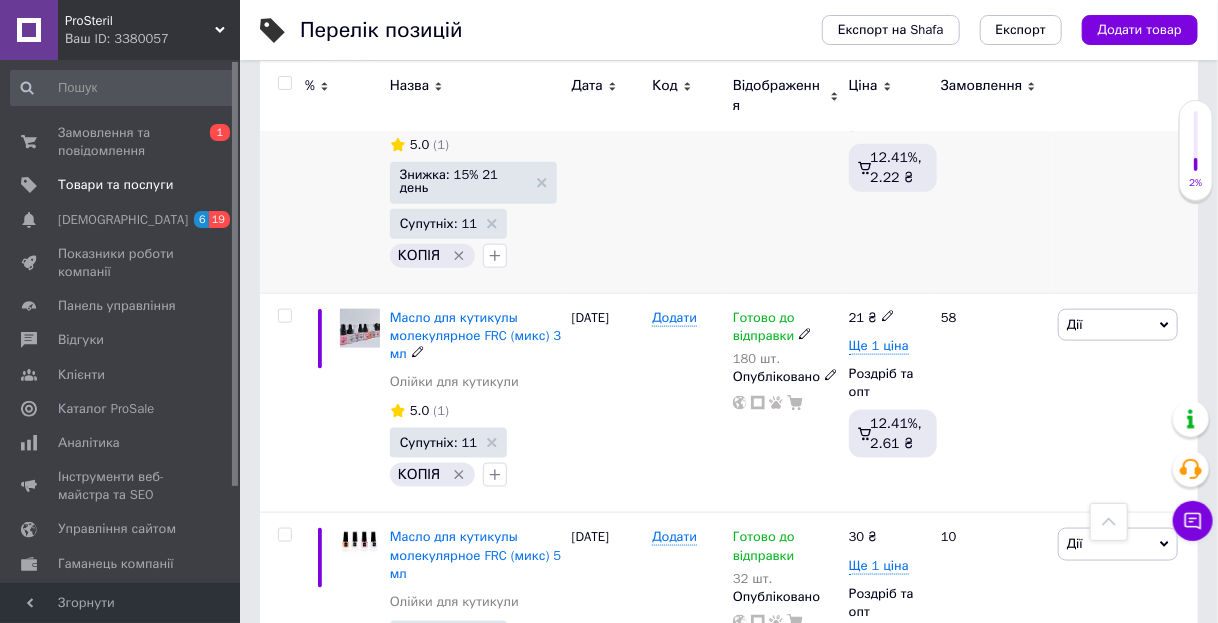 scroll, scrollTop: 728, scrollLeft: 0, axis: vertical 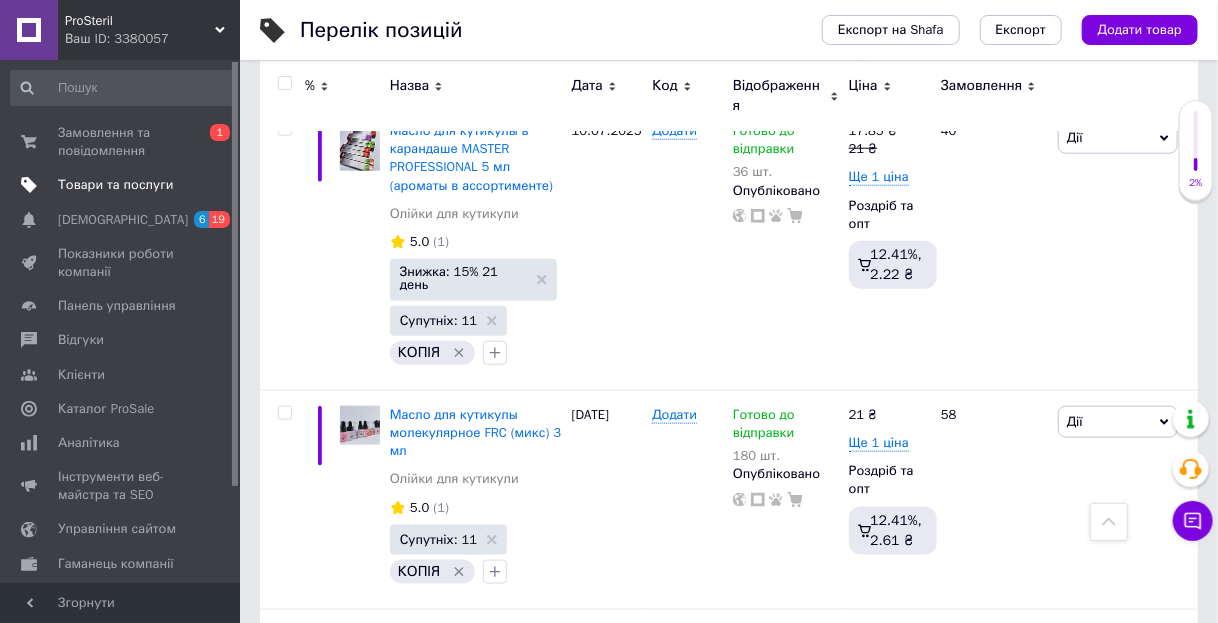 click on "Товари та послуги" at bounding box center (115, 185) 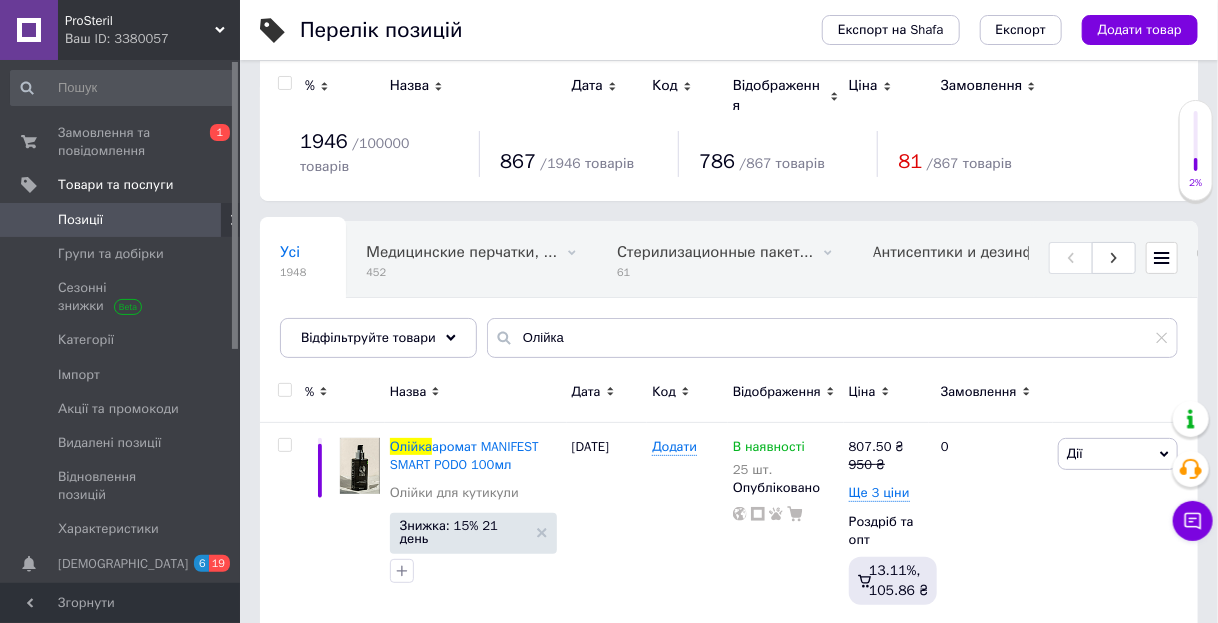 scroll, scrollTop: 0, scrollLeft: 0, axis: both 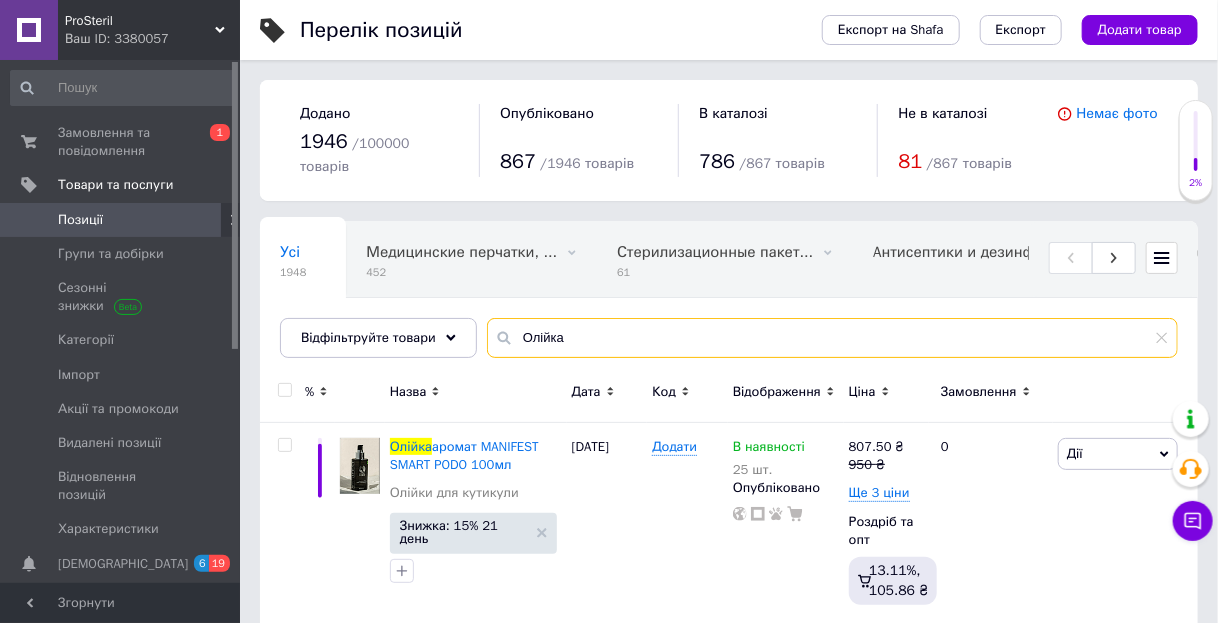 click on "Олійка" at bounding box center (832, 338) 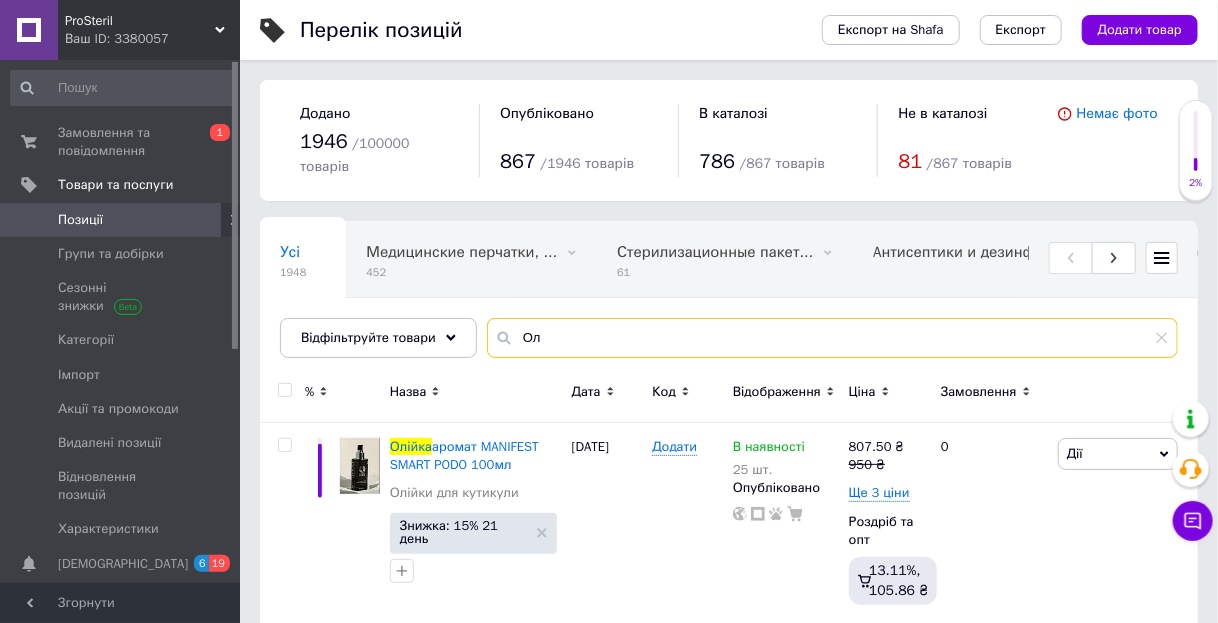 type on "О" 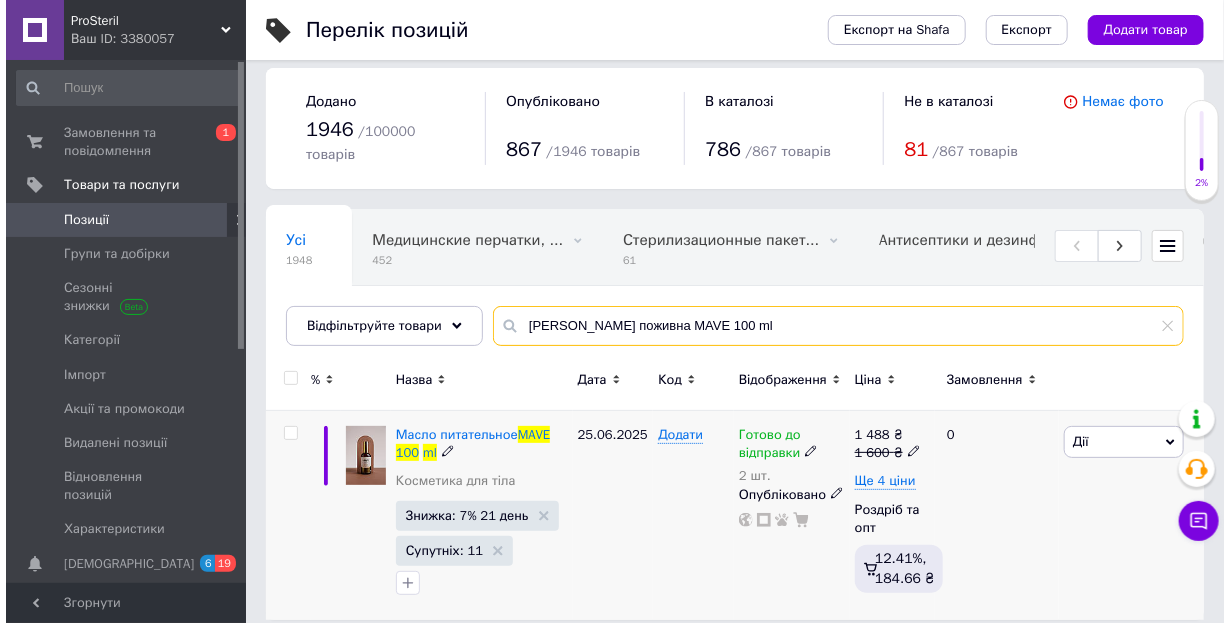 scroll, scrollTop: 20, scrollLeft: 0, axis: vertical 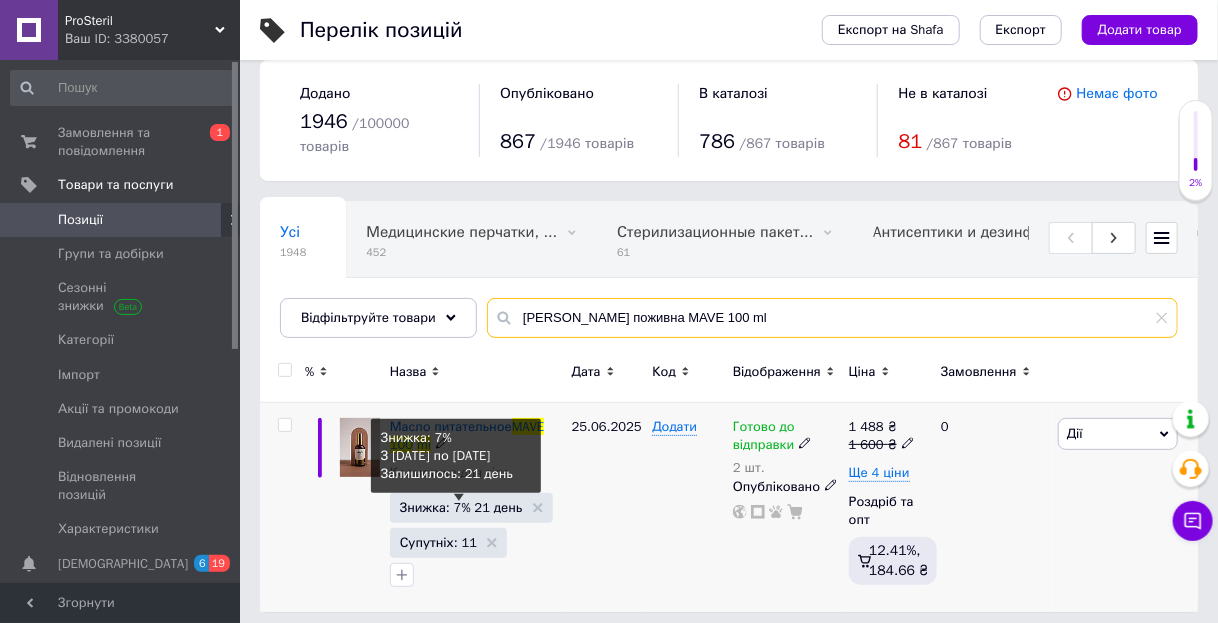 type on "[PERSON_NAME] поживна MAVE 100 ml" 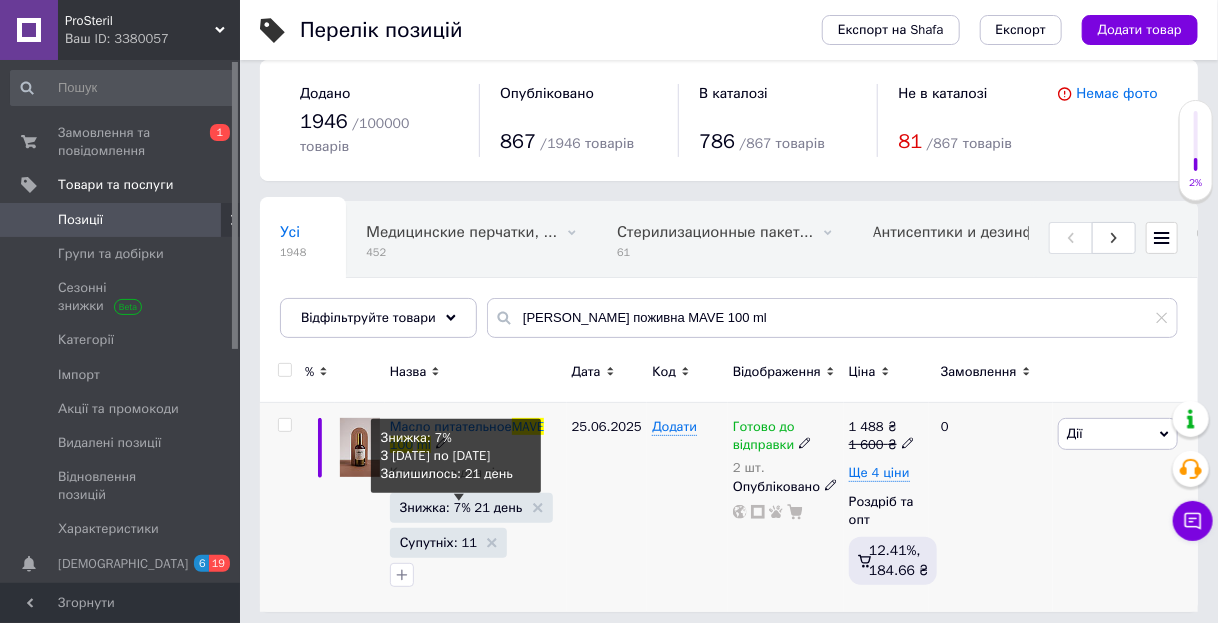 click on "Знижка: 7% 21 день" at bounding box center (461, 507) 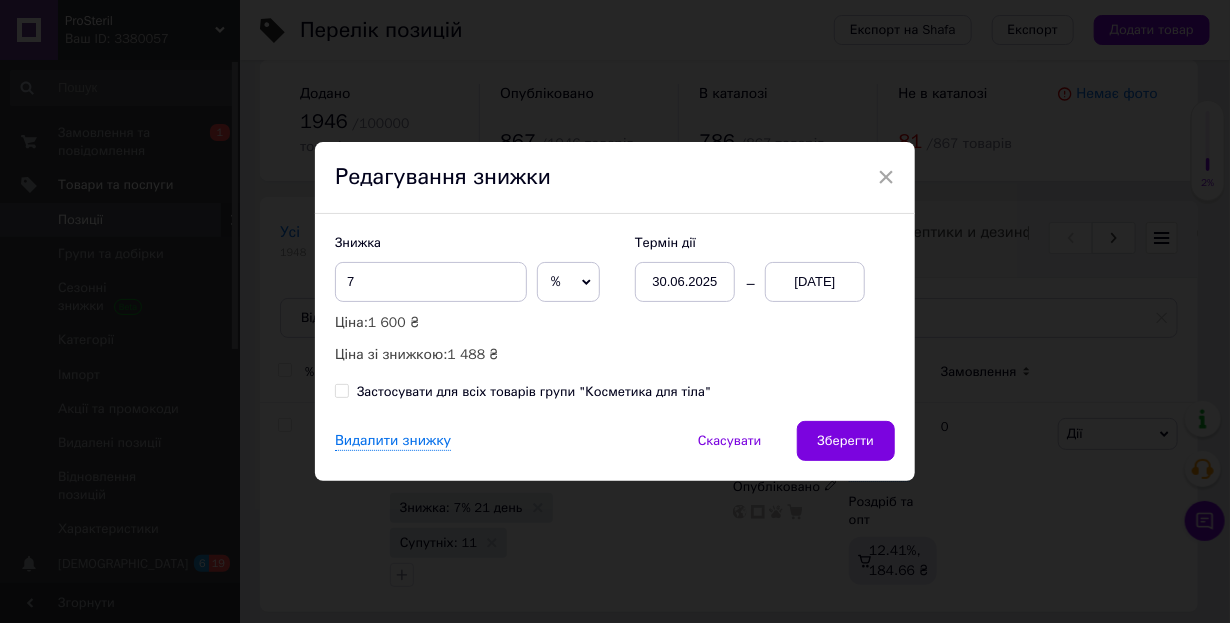 drag, startPoint x: 884, startPoint y: 175, endPoint x: 882, endPoint y: 185, distance: 10.198039 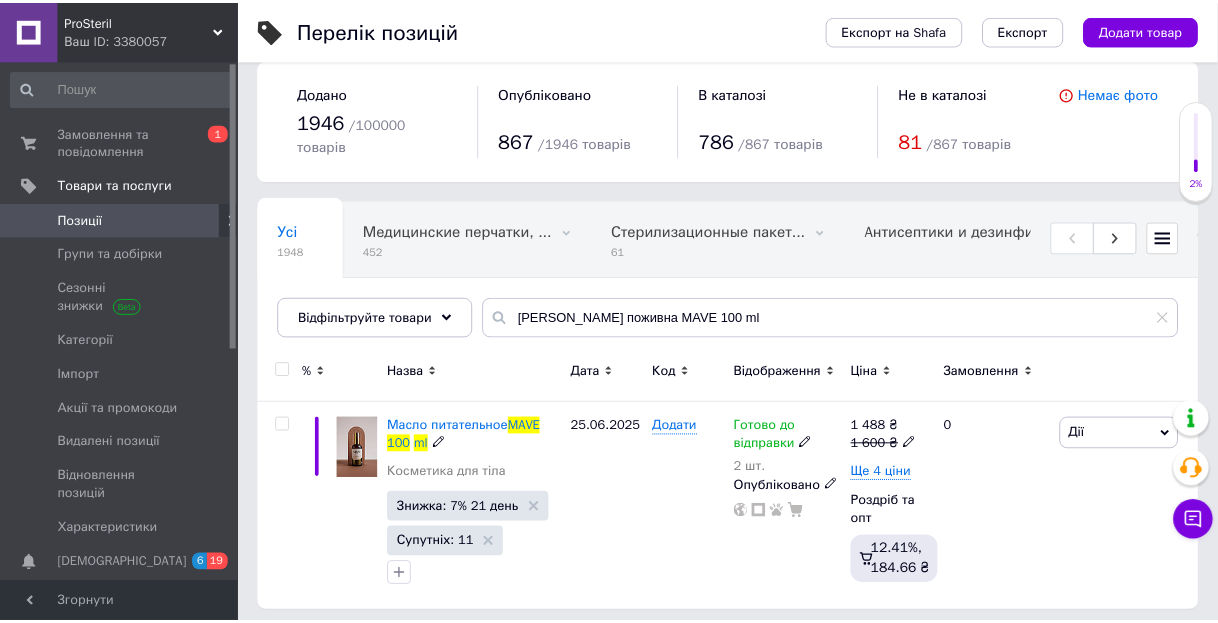 scroll, scrollTop: 8, scrollLeft: 0, axis: vertical 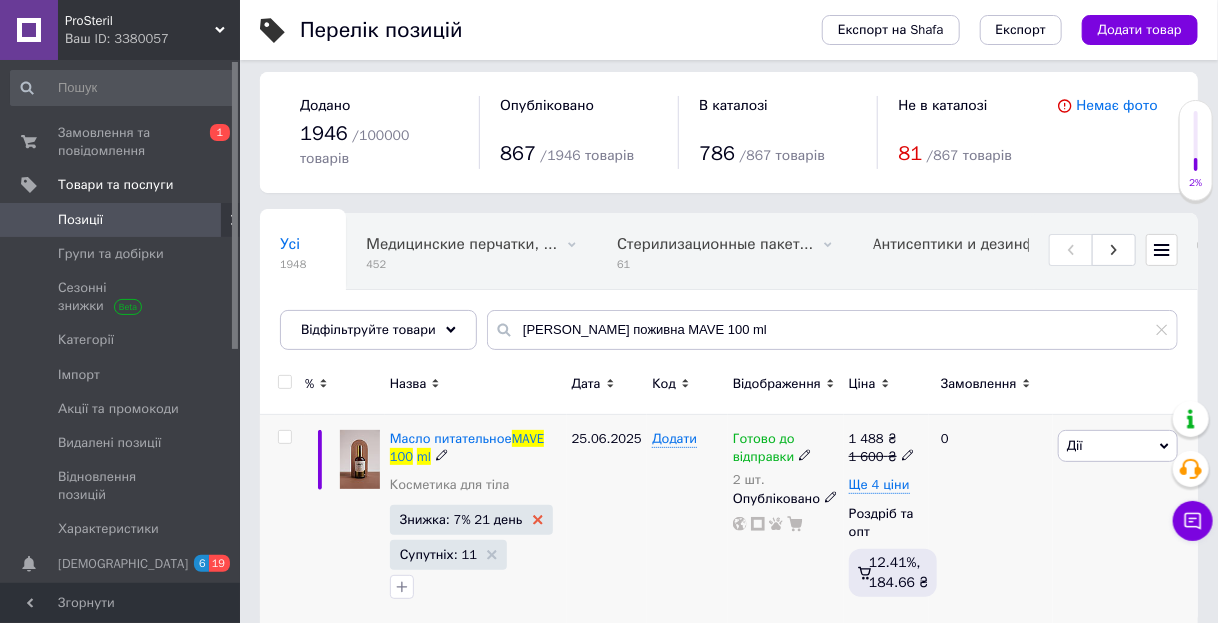 click 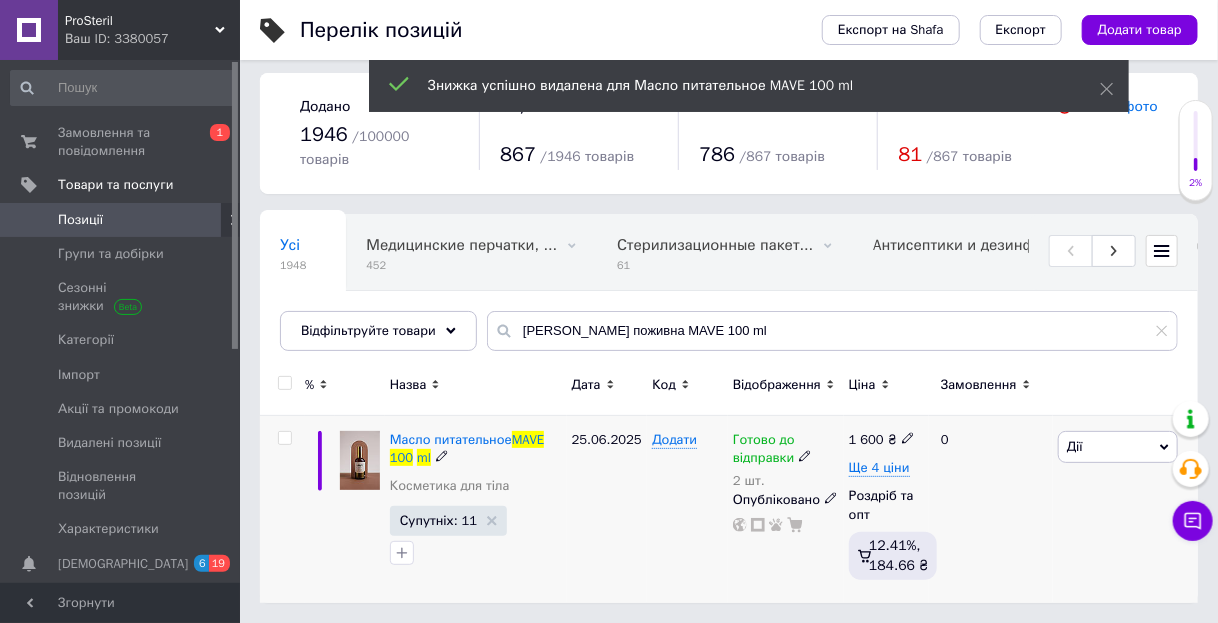scroll, scrollTop: 0, scrollLeft: 0, axis: both 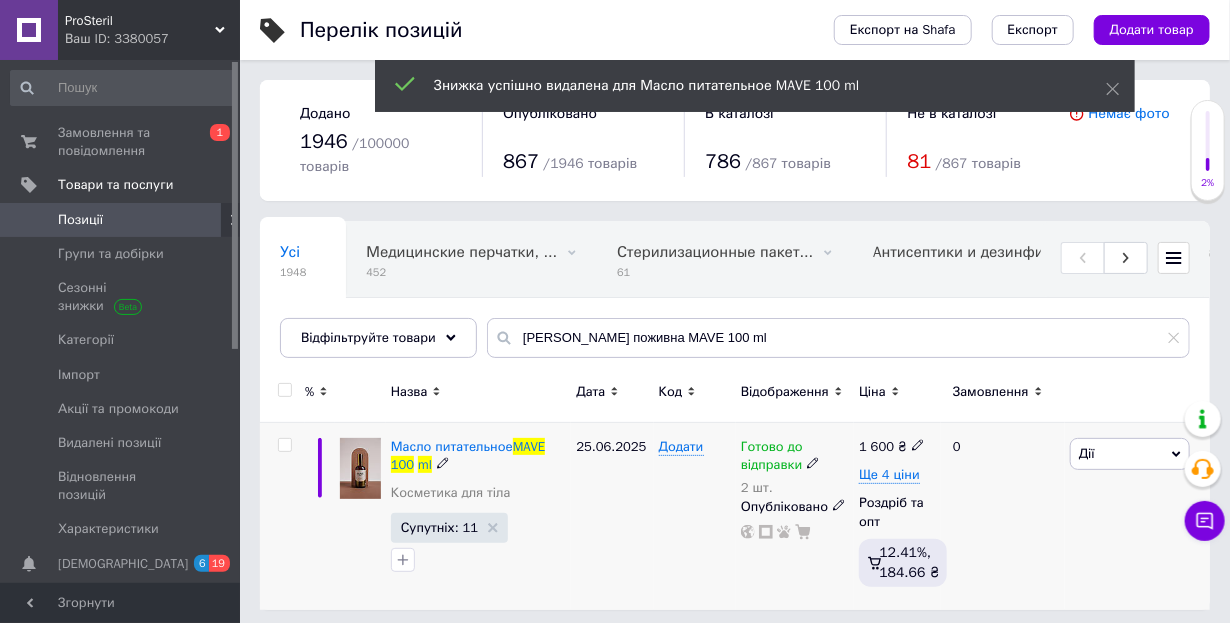 click on "Ще 4 ціни" at bounding box center [889, 475] 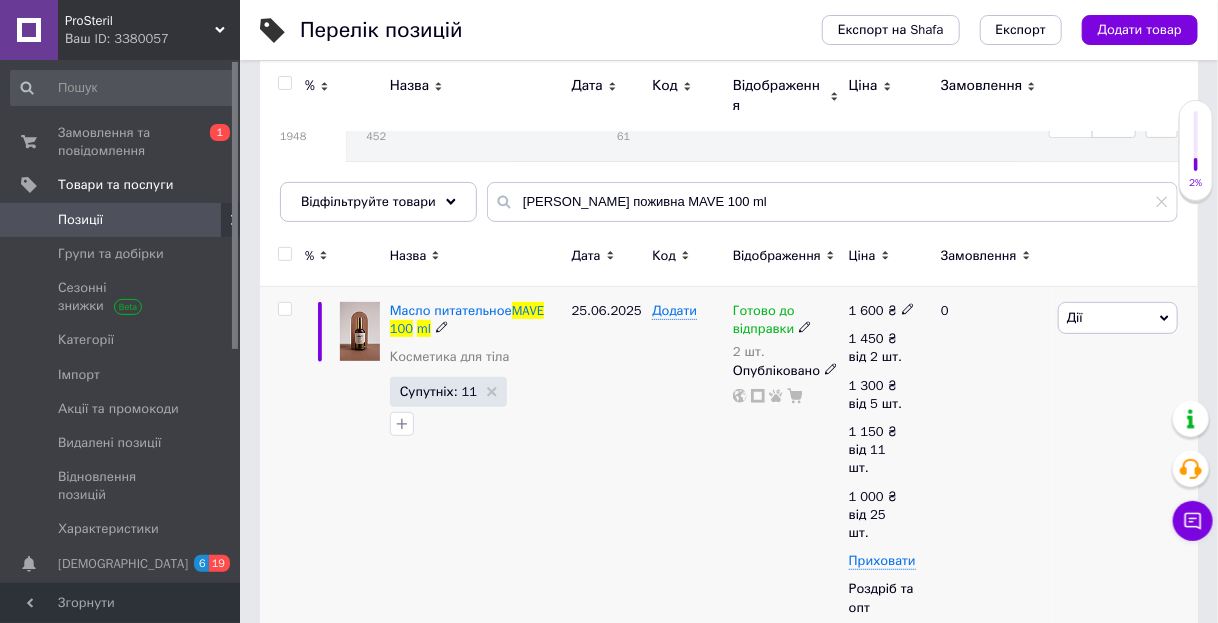 scroll, scrollTop: 103, scrollLeft: 0, axis: vertical 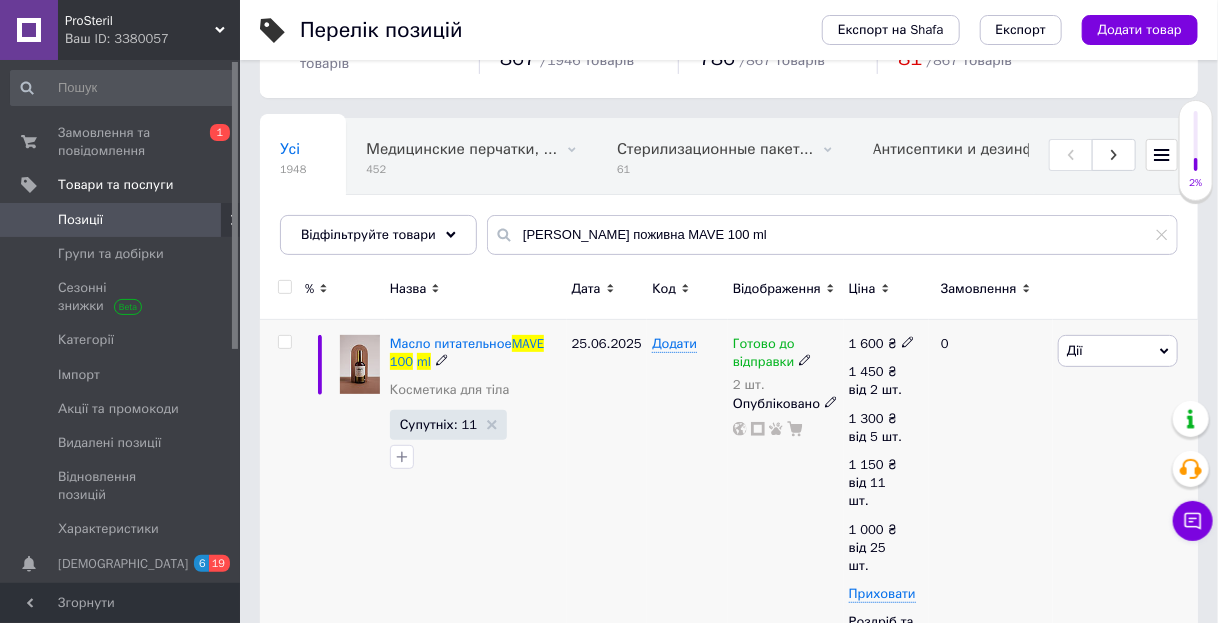click 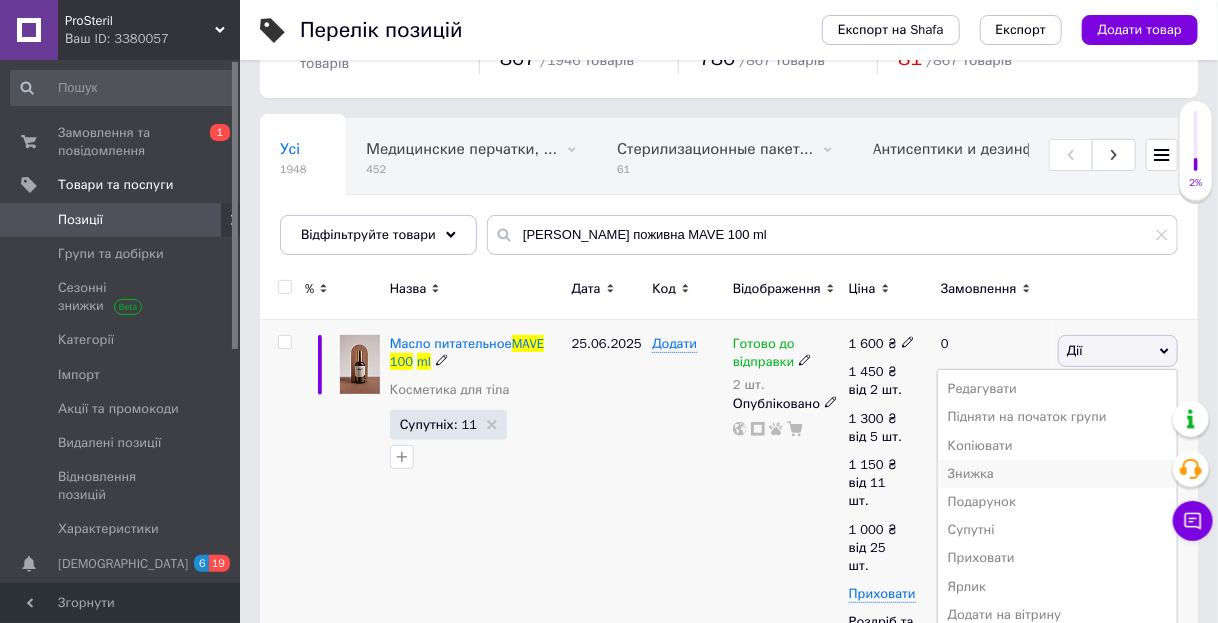 click on "Знижка" at bounding box center (1057, 474) 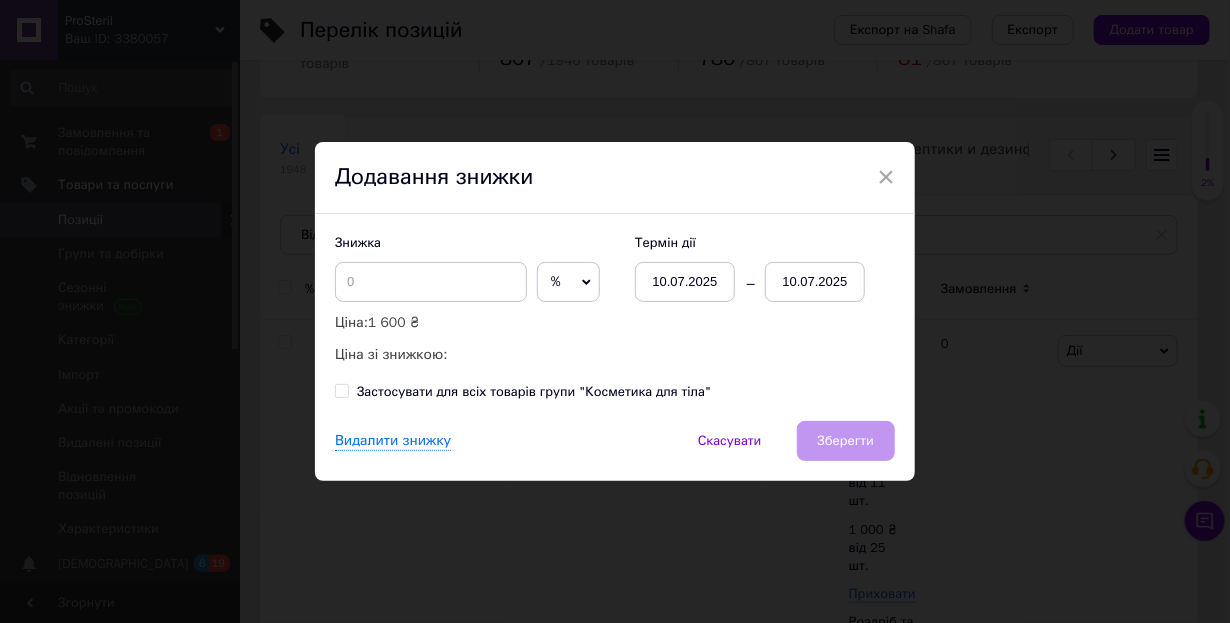 drag, startPoint x: 572, startPoint y: 280, endPoint x: 574, endPoint y: 307, distance: 27.073973 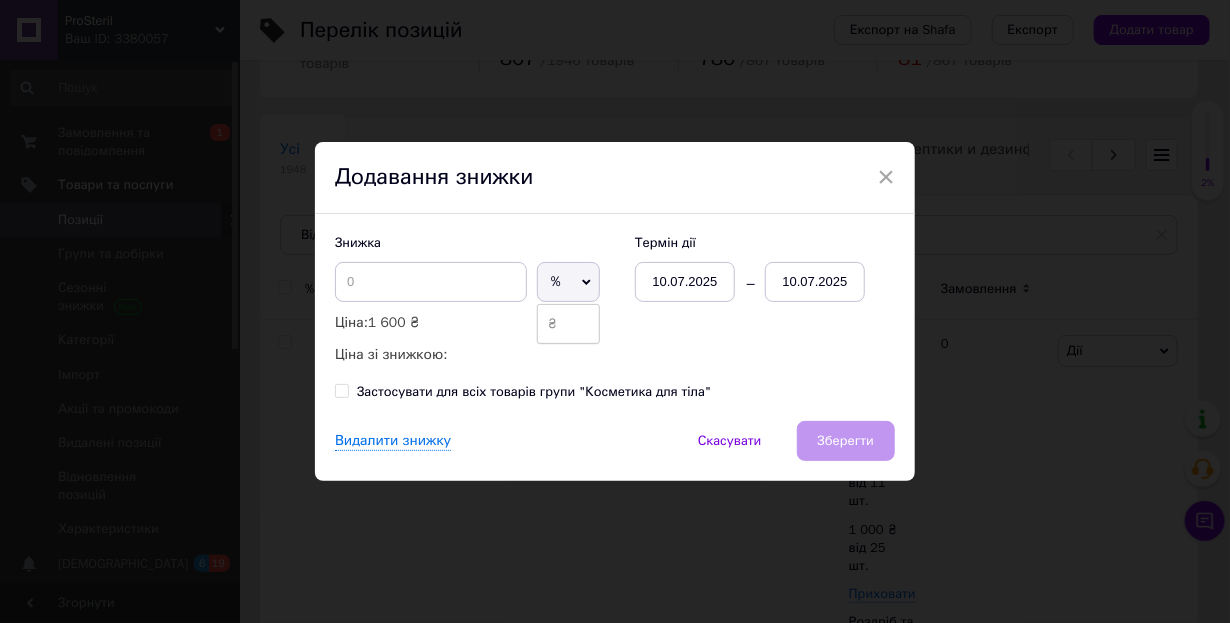 drag, startPoint x: 578, startPoint y: 323, endPoint x: 557, endPoint y: 320, distance: 21.213203 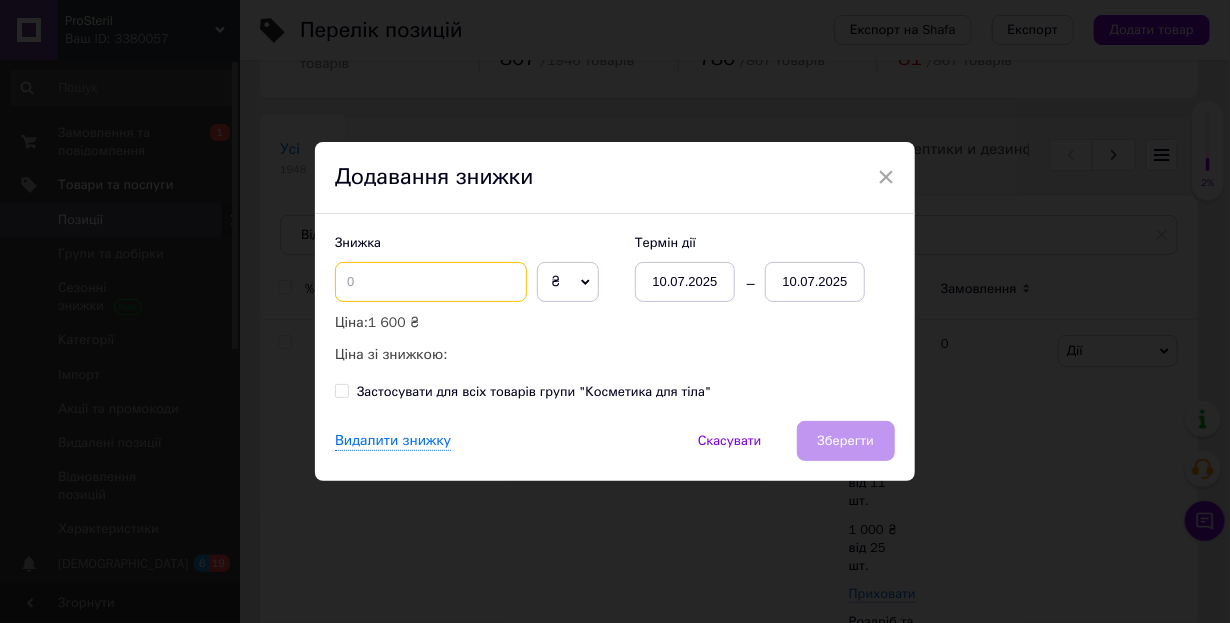 click at bounding box center (431, 282) 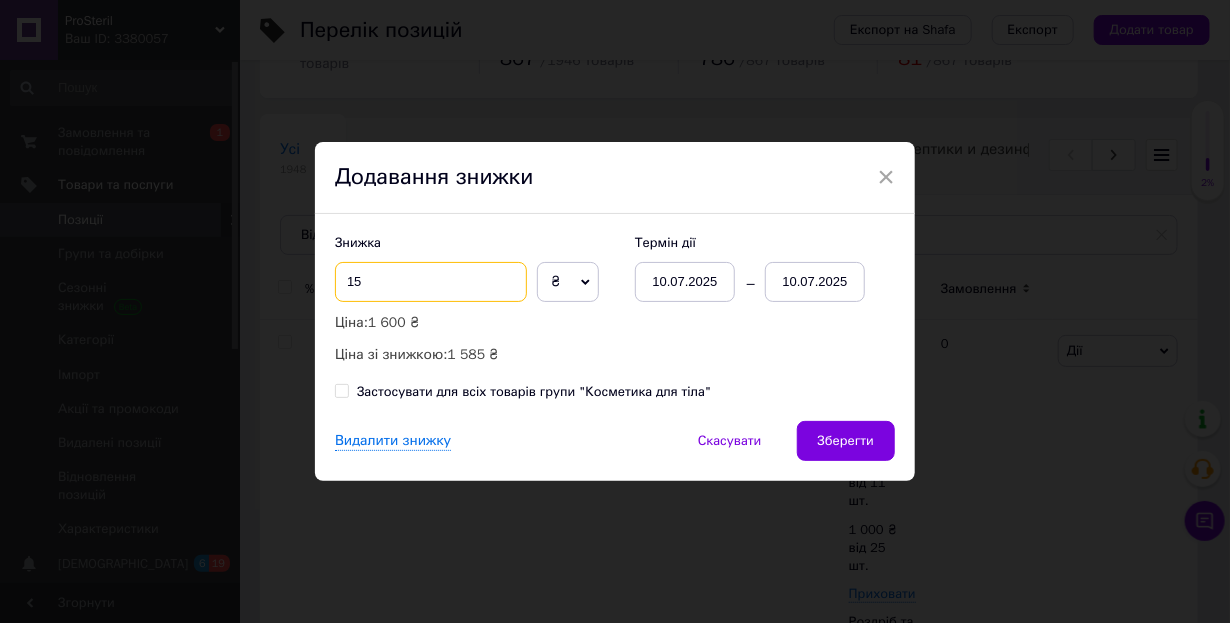 type on "1" 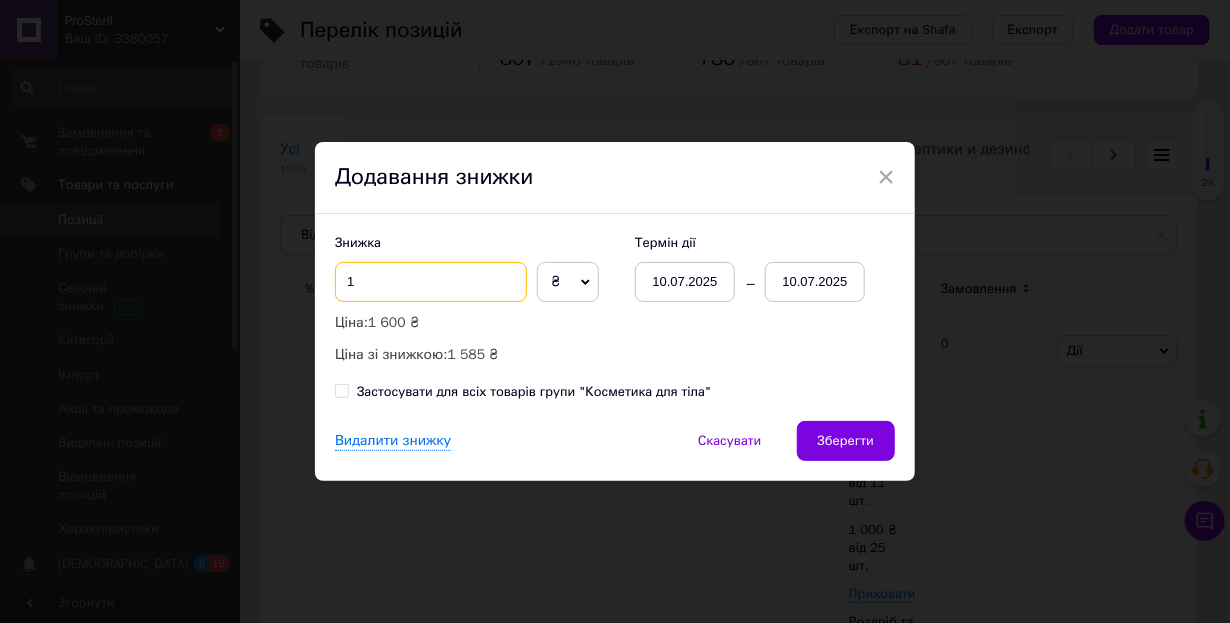 type 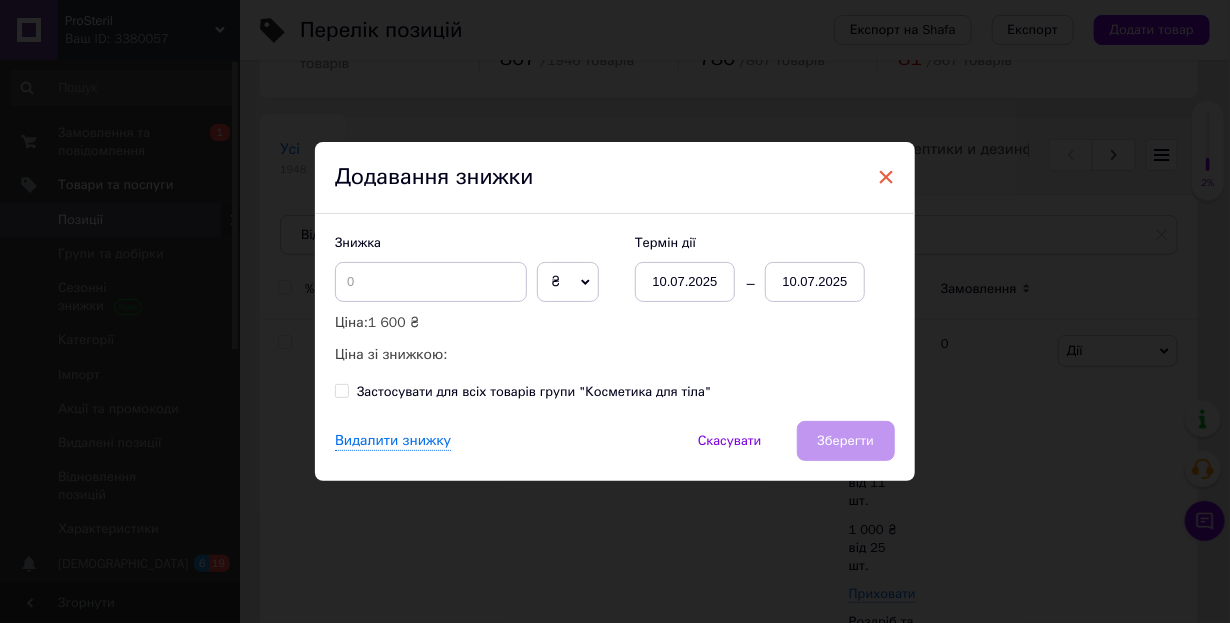 click on "×" at bounding box center [886, 177] 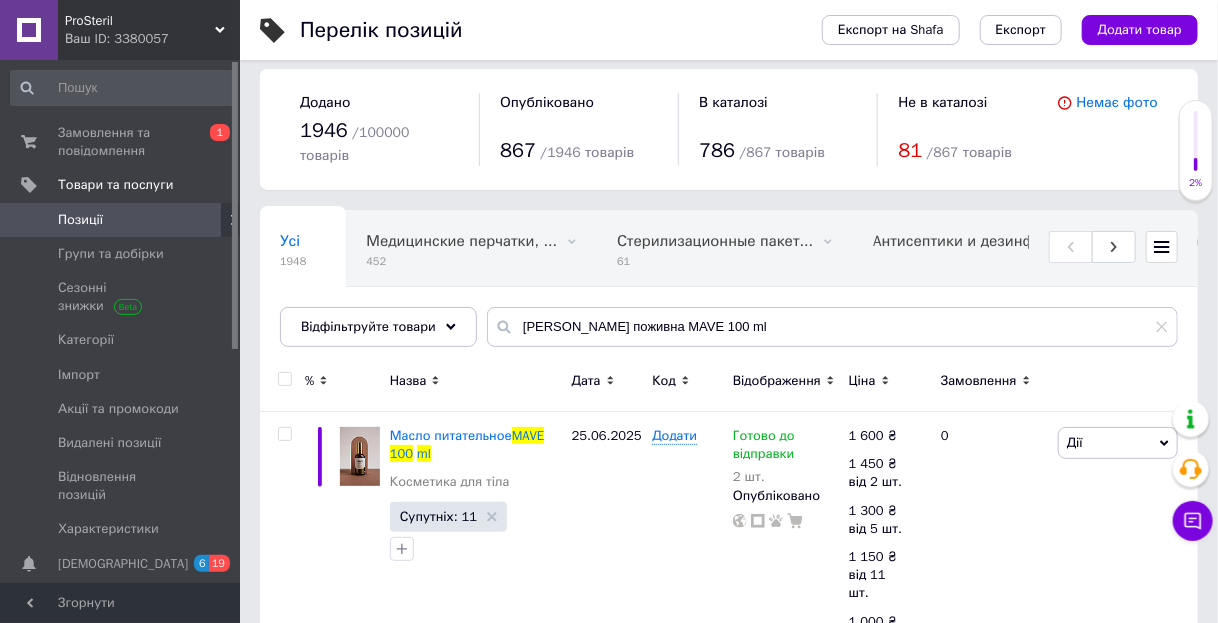 scroll, scrollTop: 0, scrollLeft: 0, axis: both 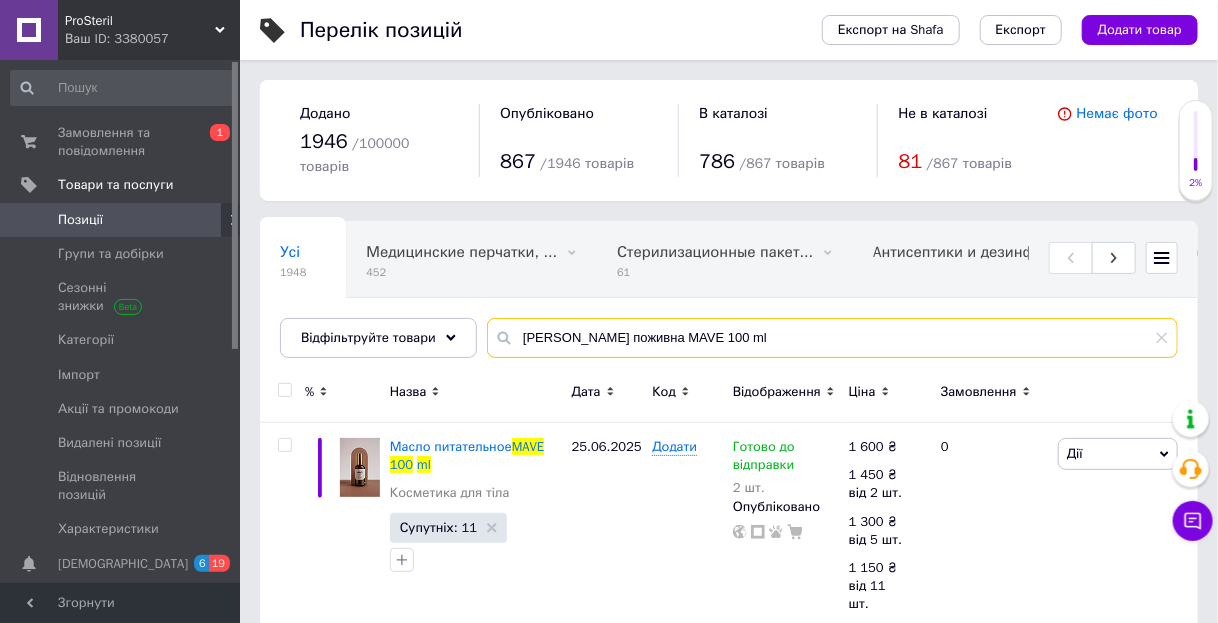 click on "[PERSON_NAME] поживна MAVE 100 ml" at bounding box center (832, 338) 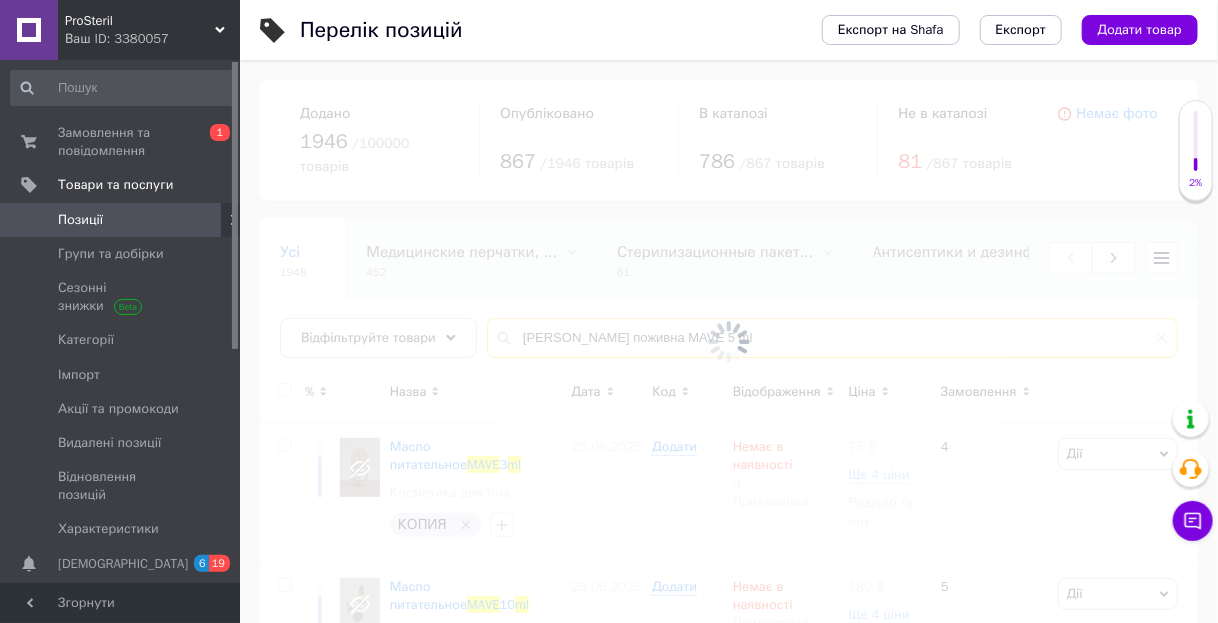 type on "[PERSON_NAME] поживна MAVE 5 ml" 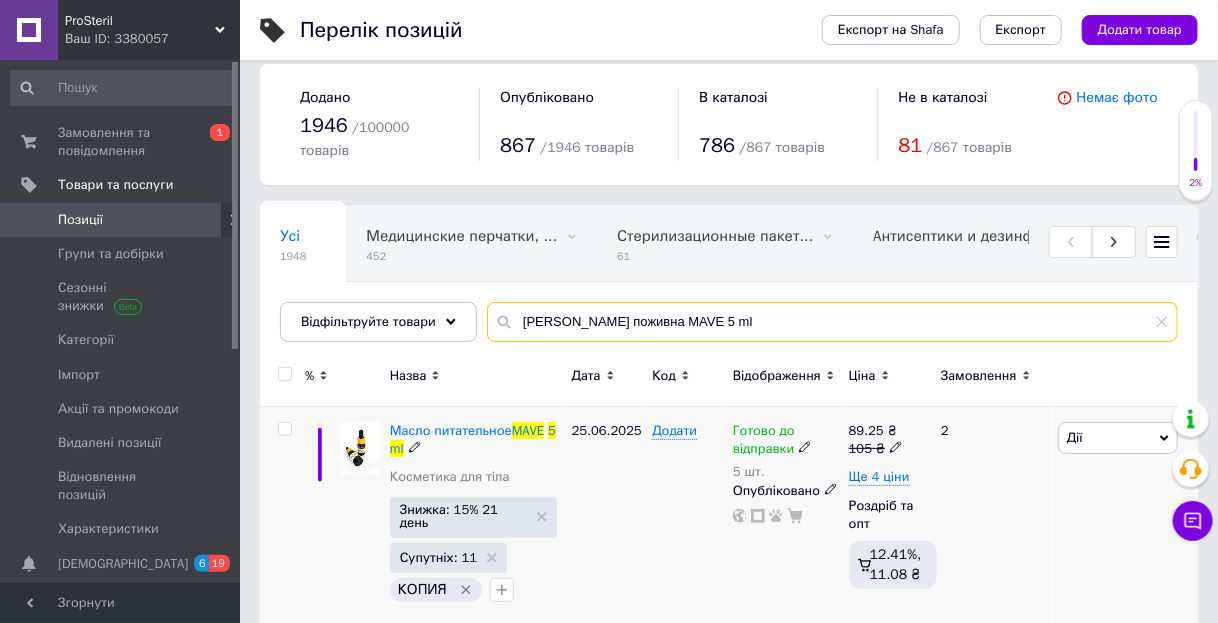 scroll, scrollTop: 20, scrollLeft: 0, axis: vertical 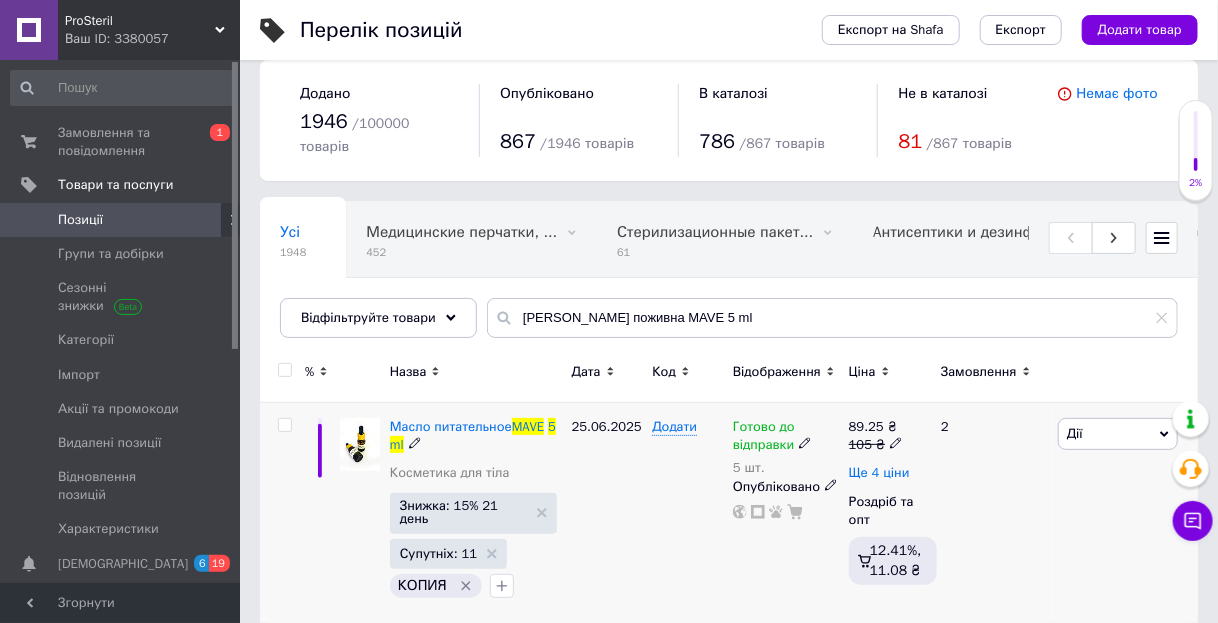 click on "Ще 4 ціни" at bounding box center (879, 473) 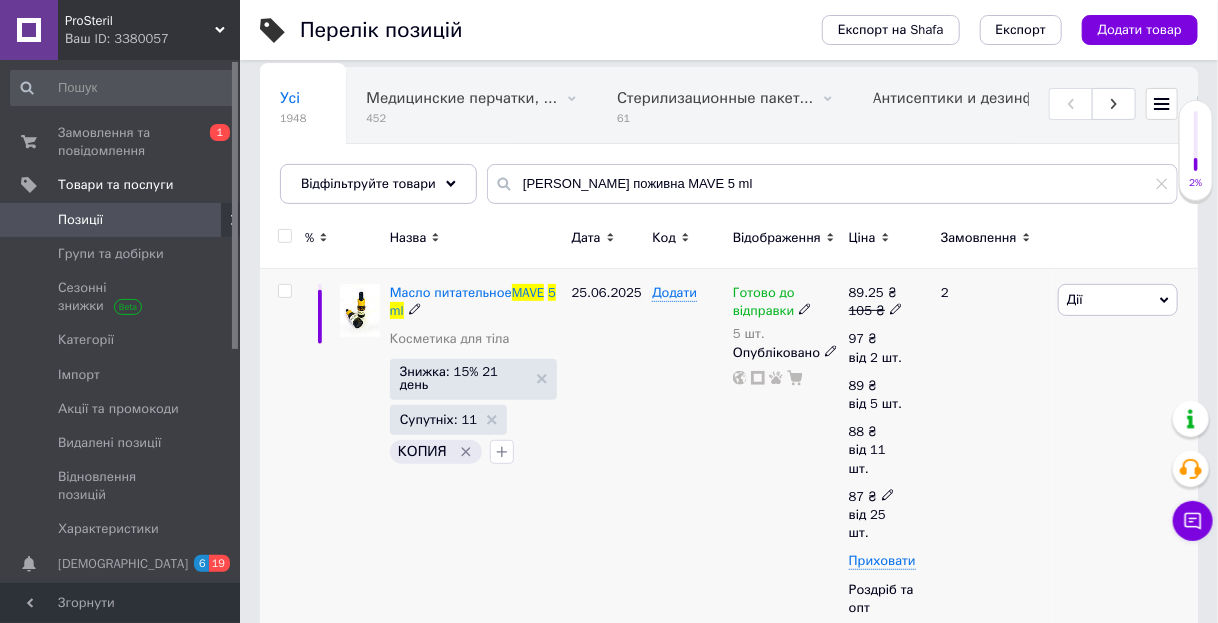 scroll, scrollTop: 180, scrollLeft: 0, axis: vertical 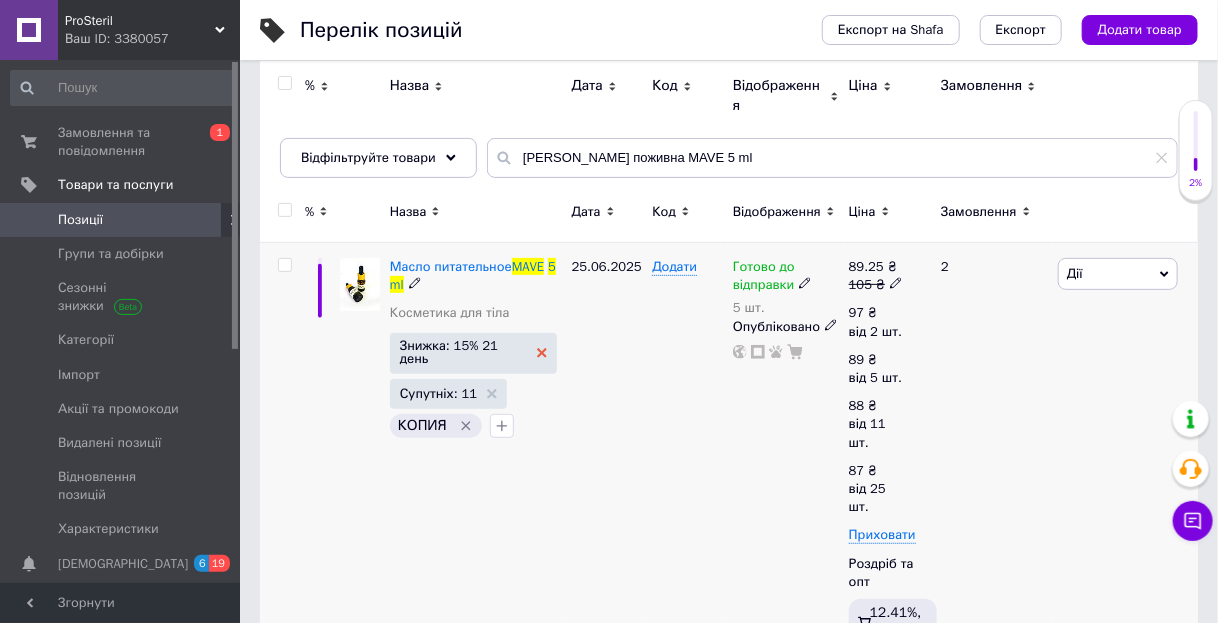 click 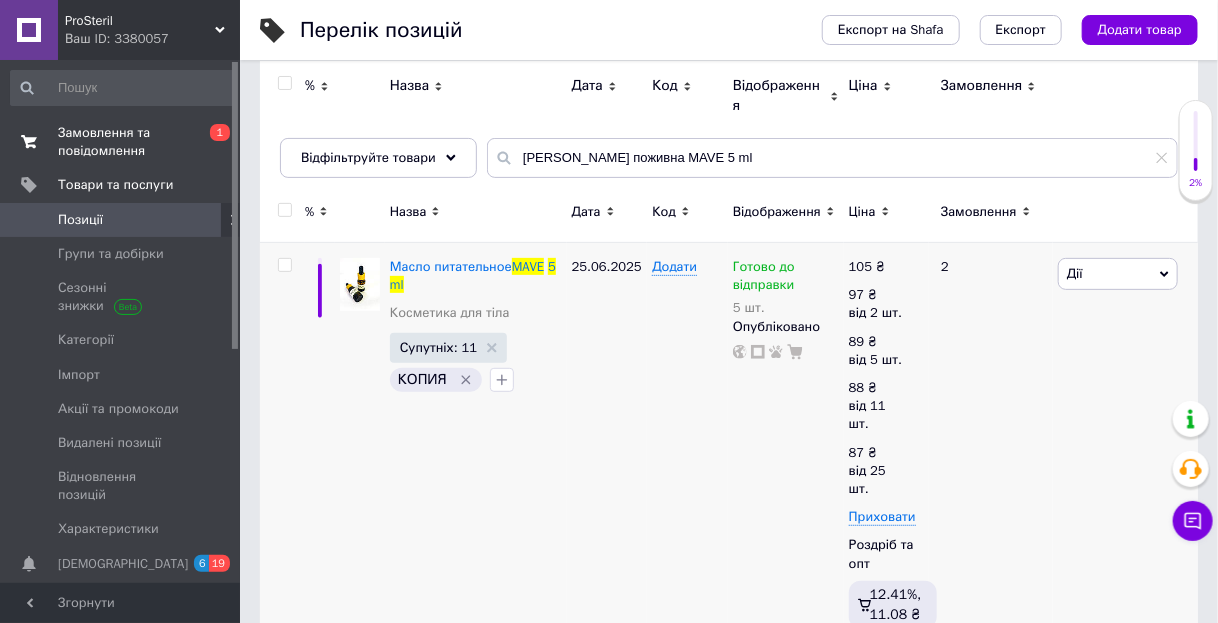 click on "Замовлення та повідомлення" at bounding box center (121, 142) 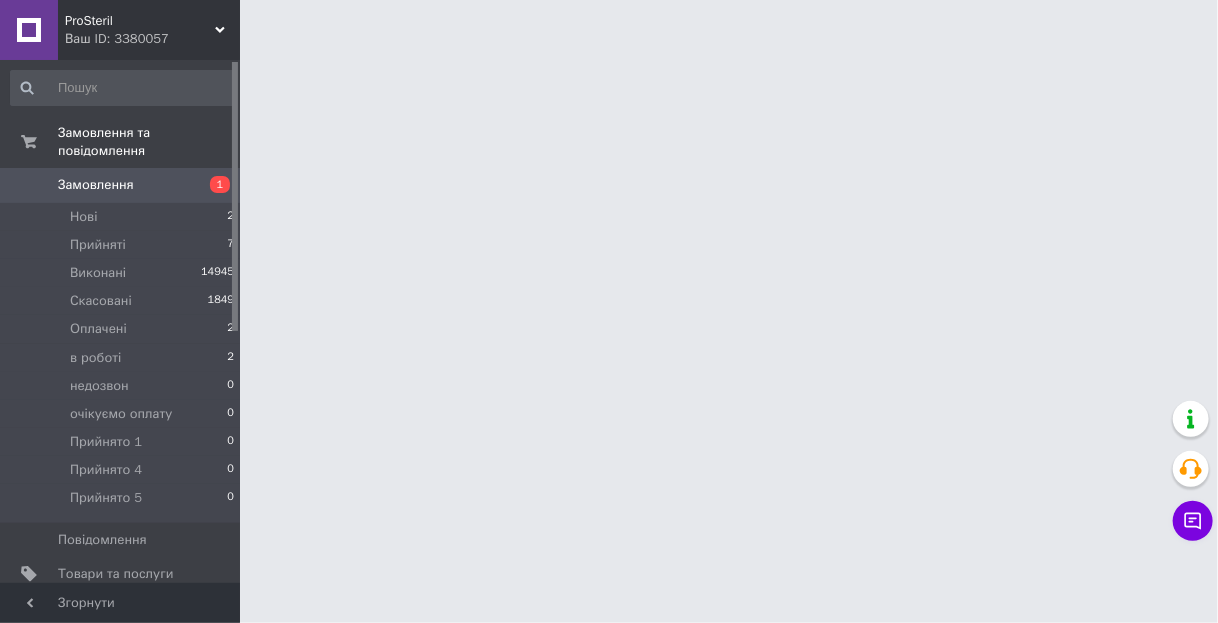 scroll, scrollTop: 0, scrollLeft: 0, axis: both 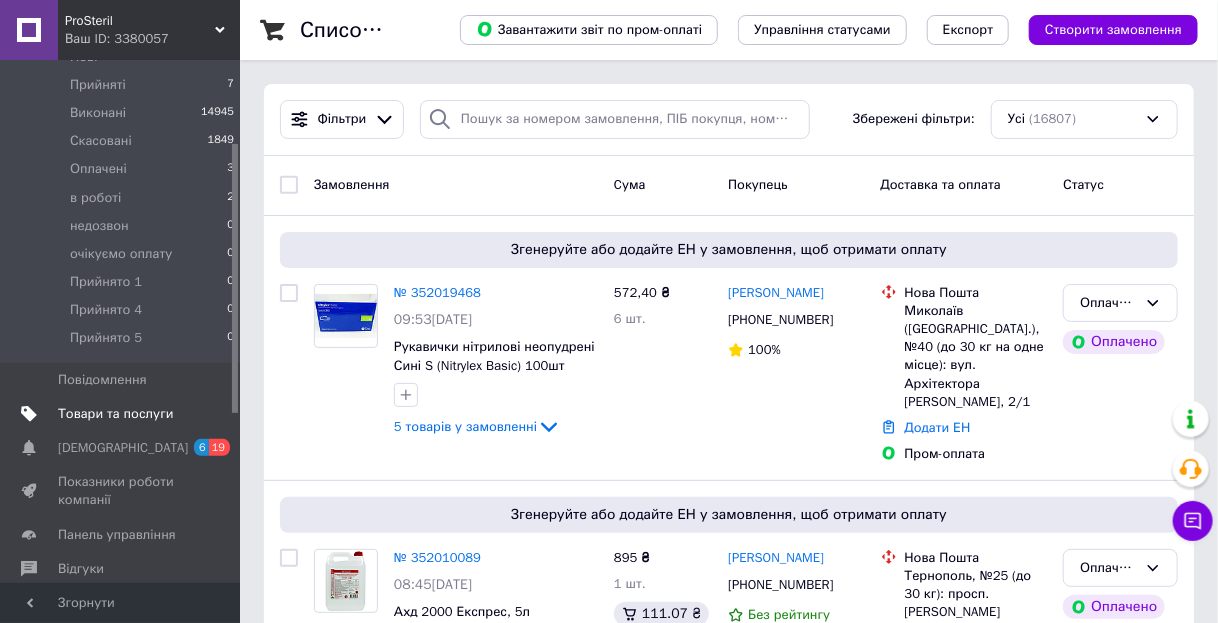 click on "Товари та послуги" at bounding box center (115, 414) 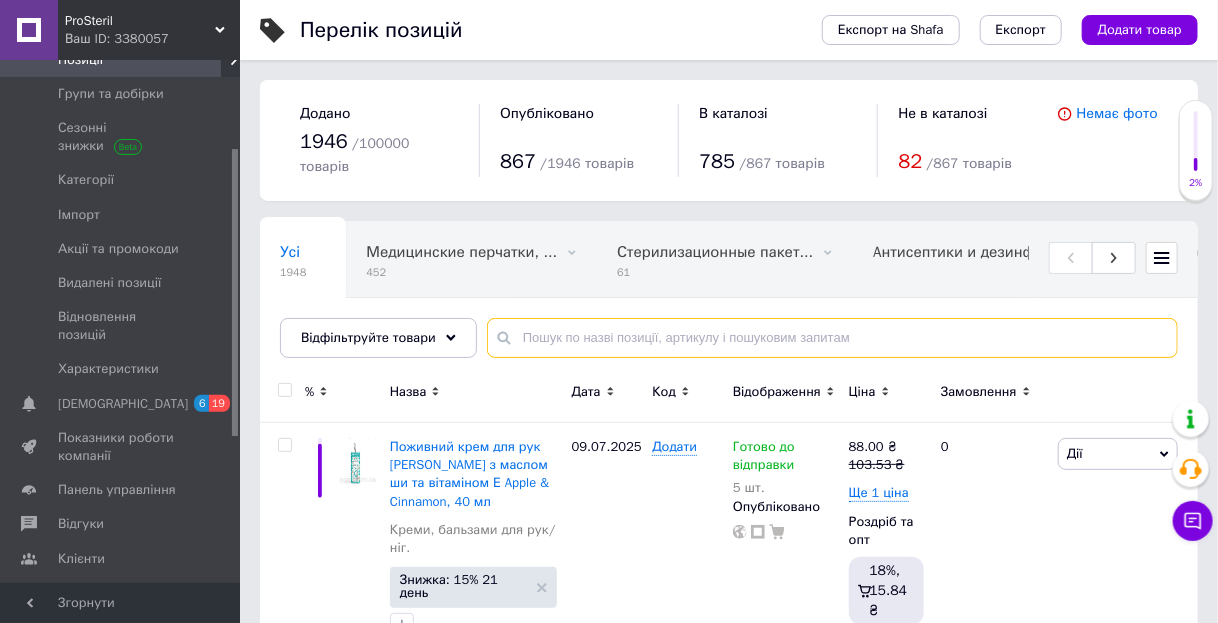 click at bounding box center (832, 338) 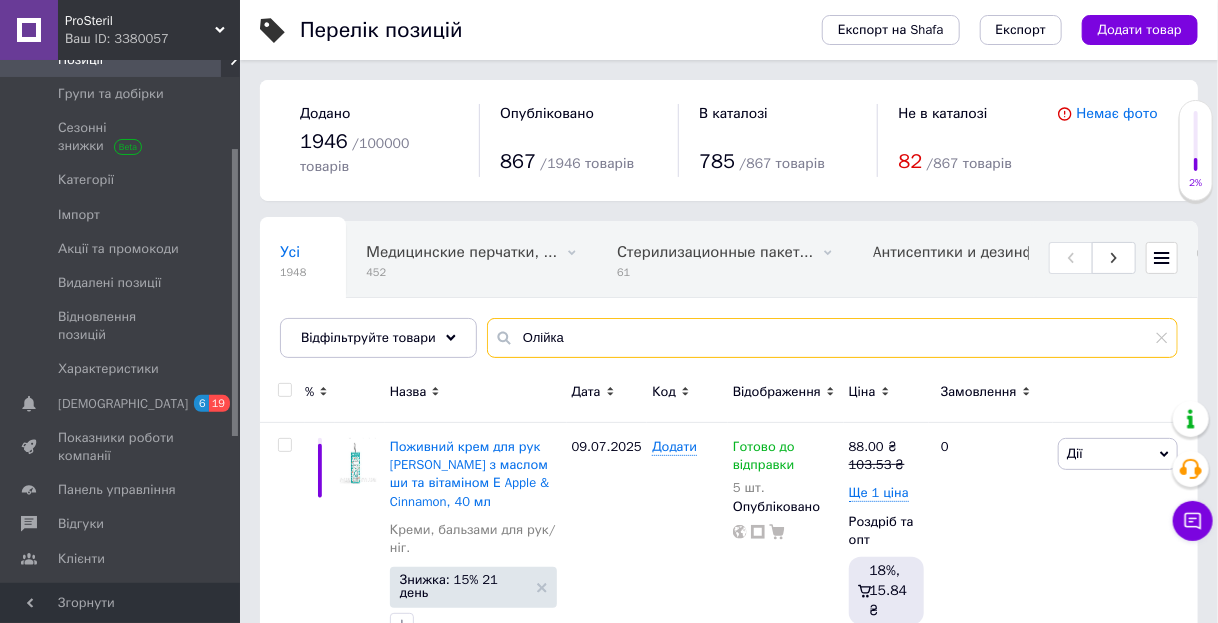 type on "Олійка" 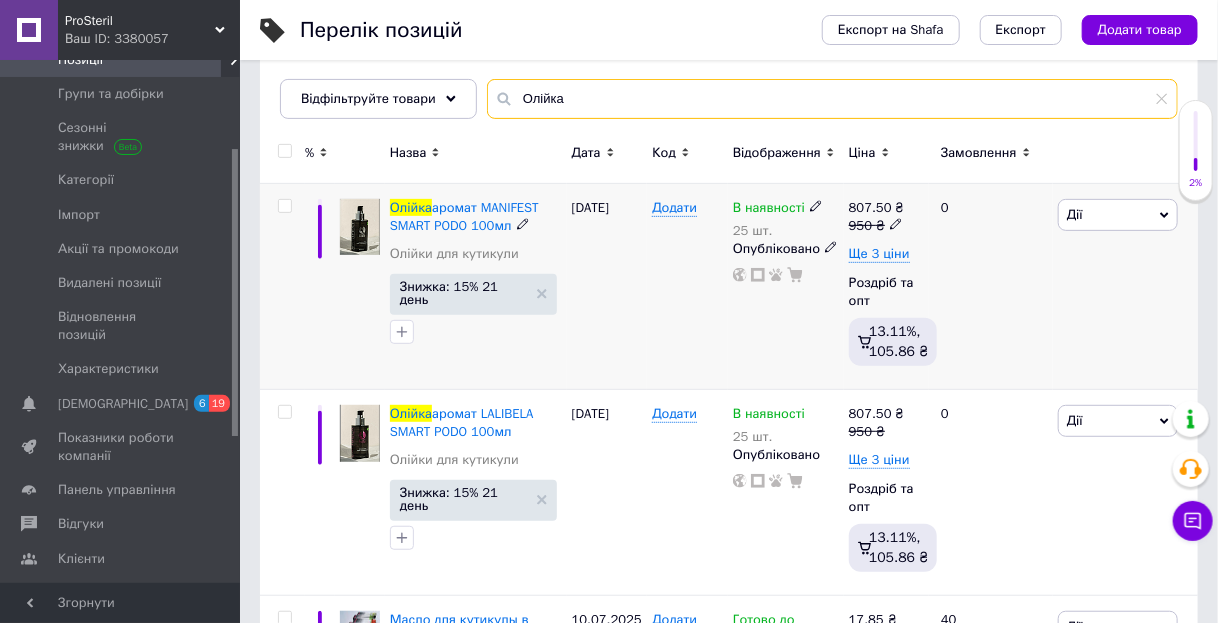 scroll, scrollTop: 240, scrollLeft: 0, axis: vertical 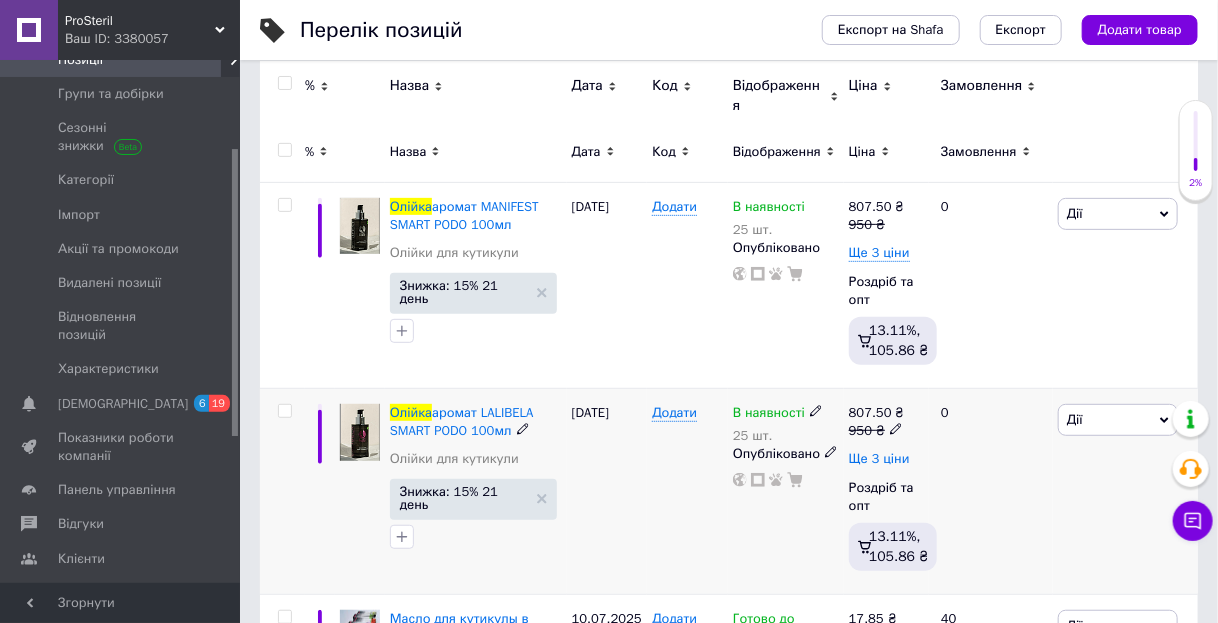click on "Ще 3 ціни" at bounding box center (879, 459) 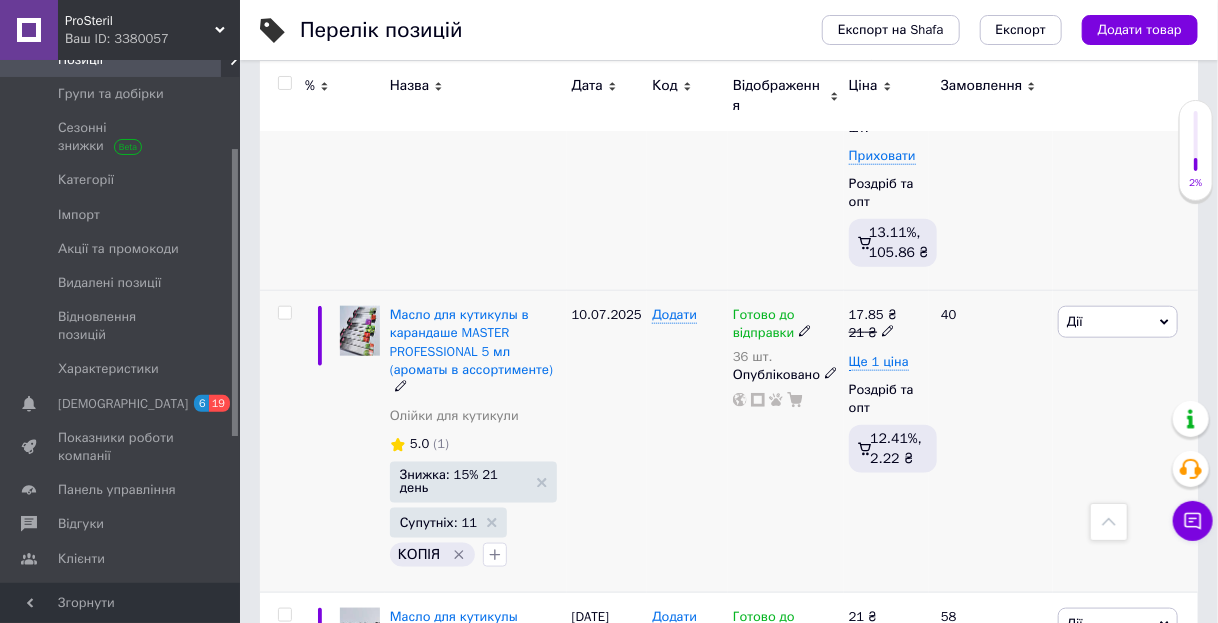 scroll, scrollTop: 720, scrollLeft: 0, axis: vertical 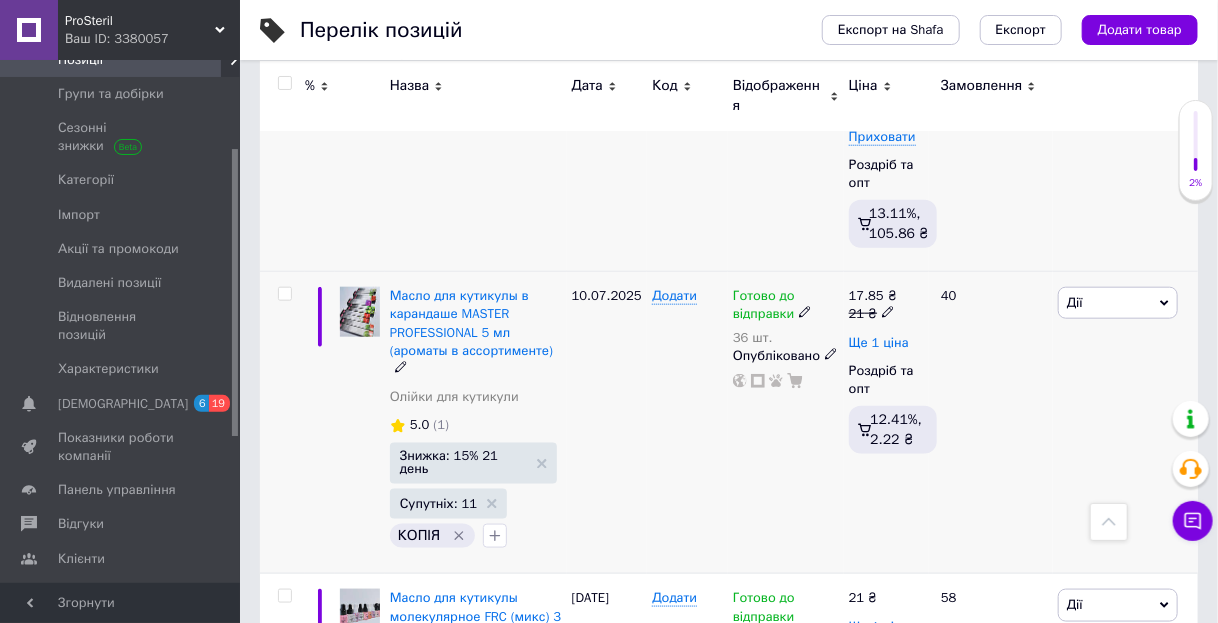 click on "Ще 1 ціна" at bounding box center (879, 343) 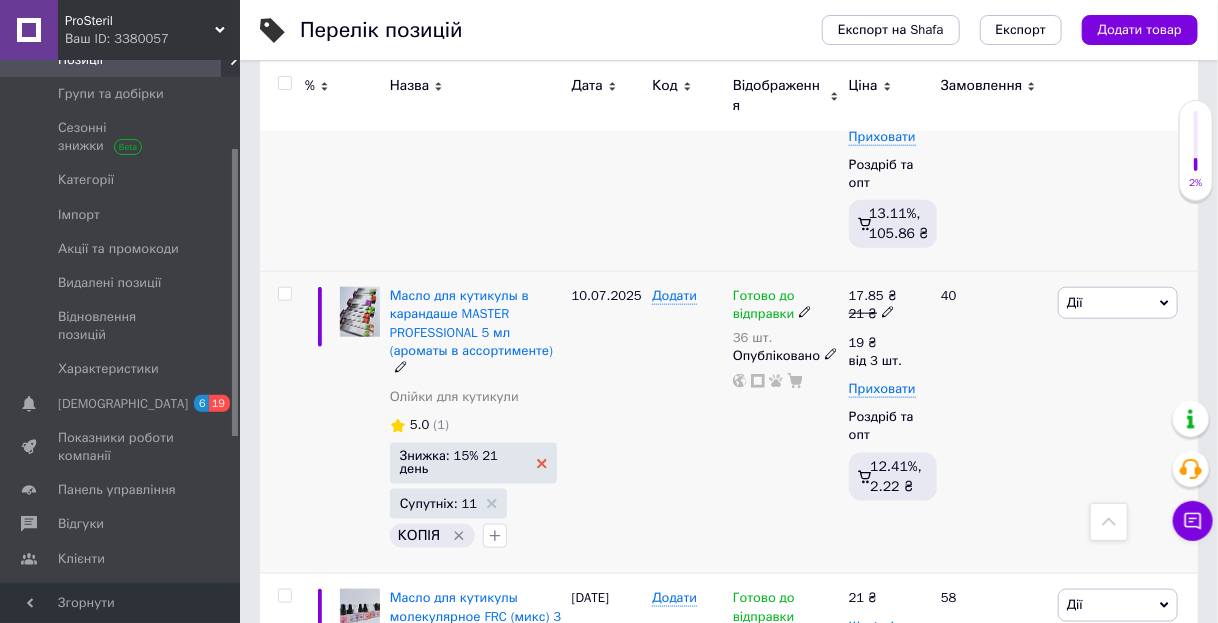 click 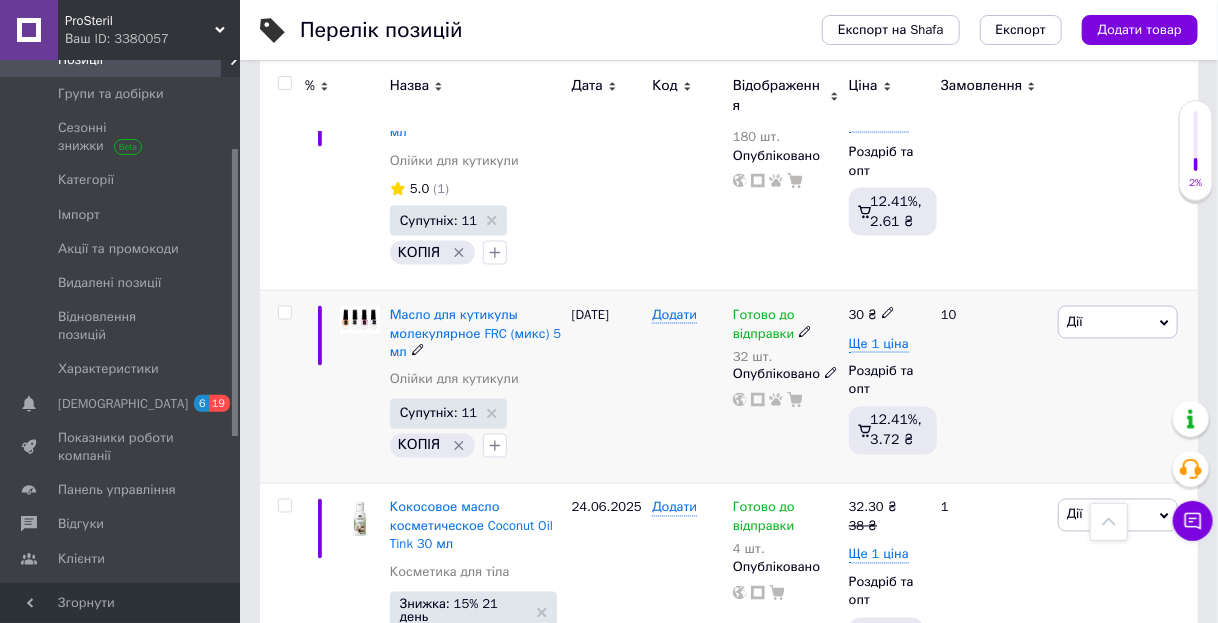 scroll, scrollTop: 1200, scrollLeft: 0, axis: vertical 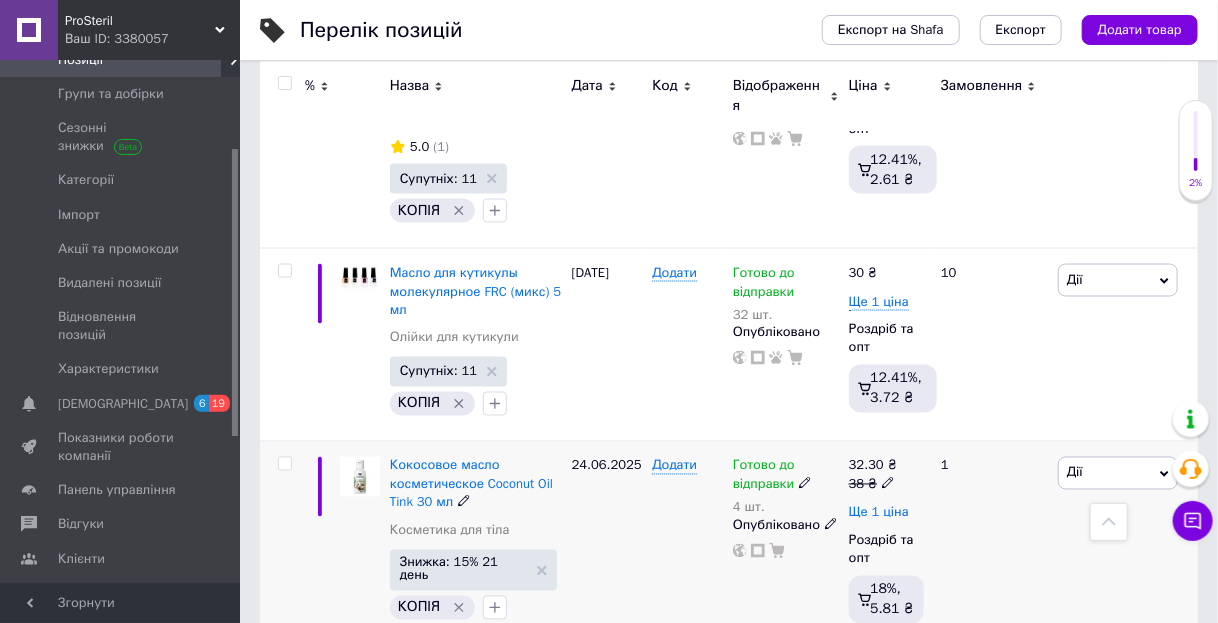 click on "Ще 1 ціна" at bounding box center [879, 513] 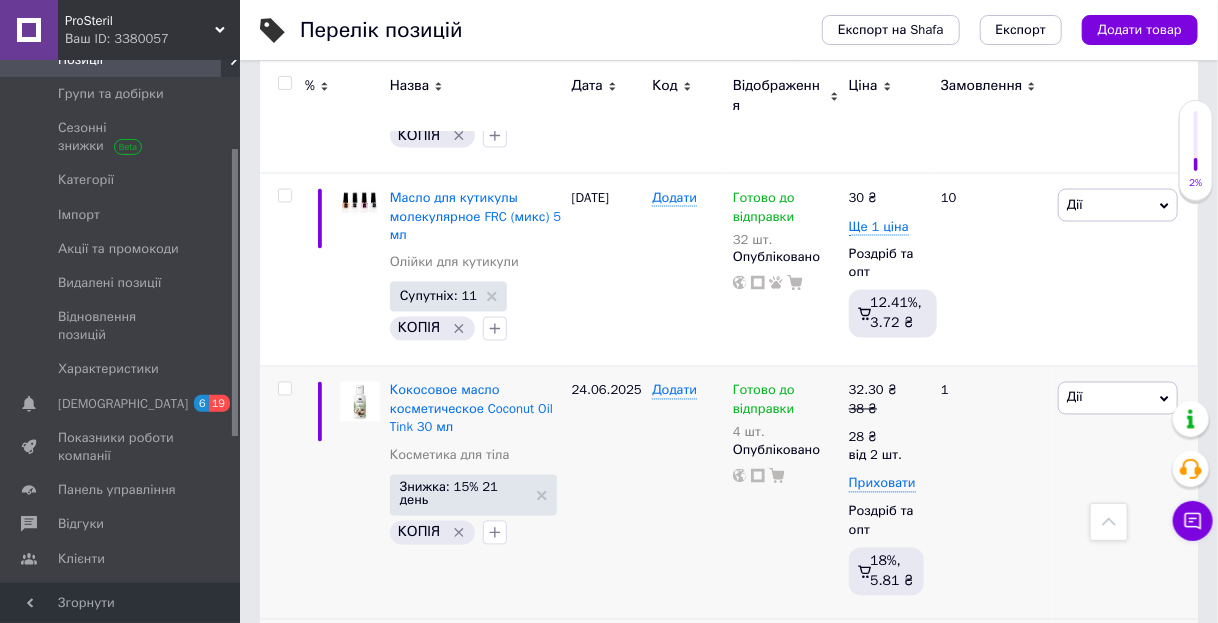 scroll, scrollTop: 1440, scrollLeft: 0, axis: vertical 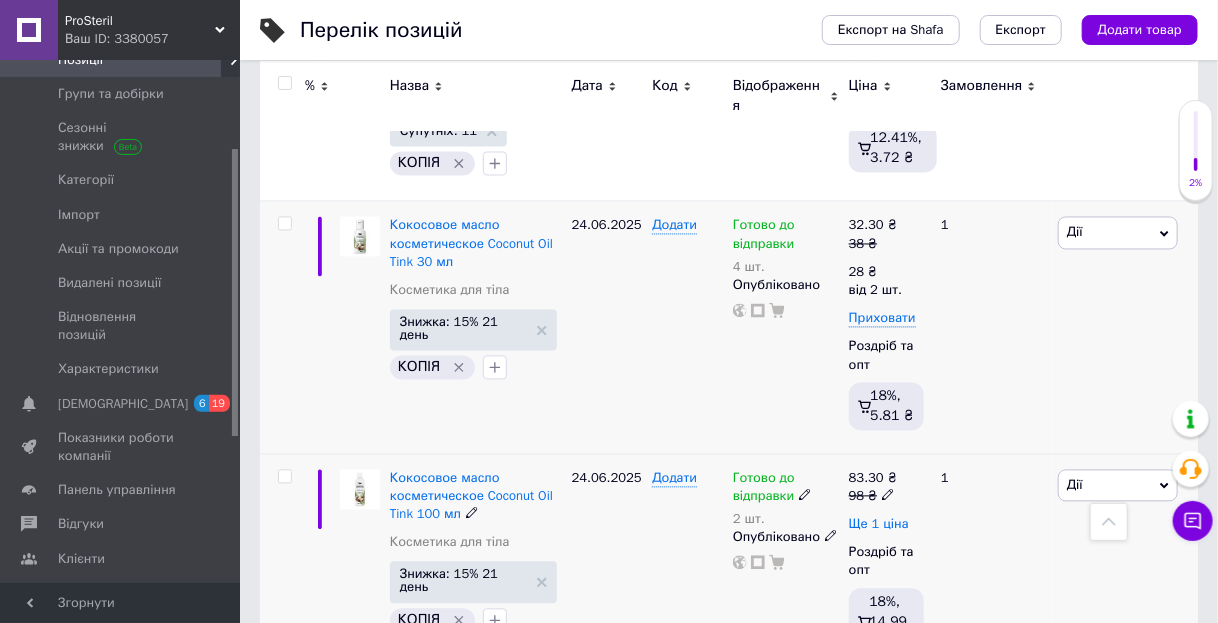 click on "Ще 1 ціна" at bounding box center [879, 525] 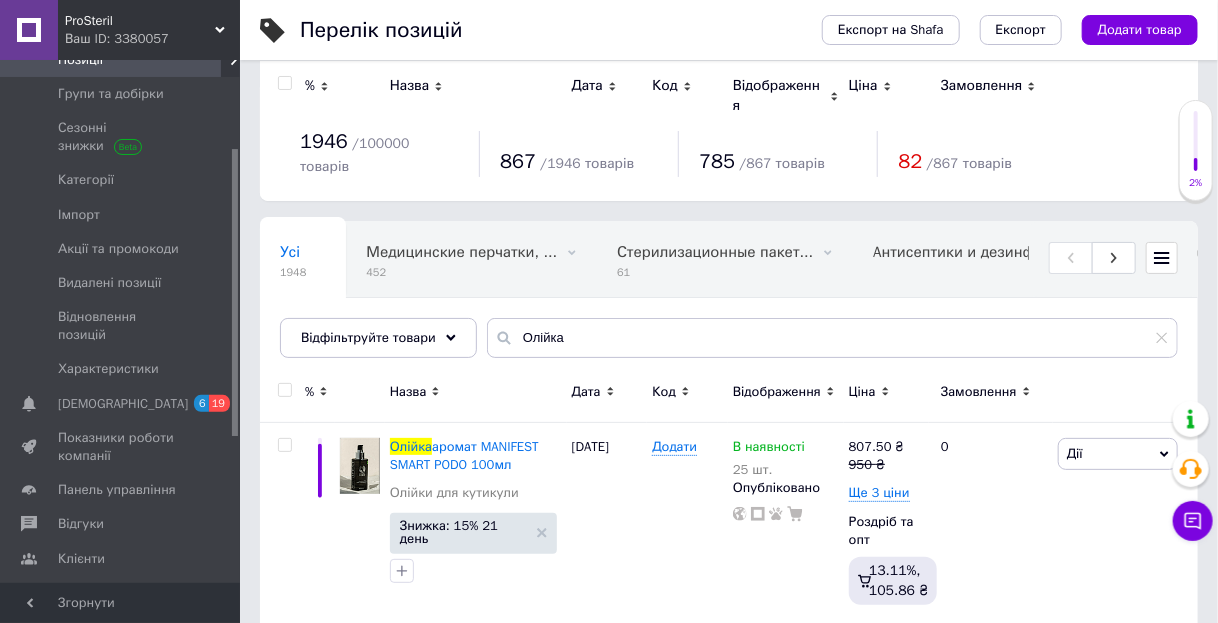 scroll, scrollTop: 0, scrollLeft: 0, axis: both 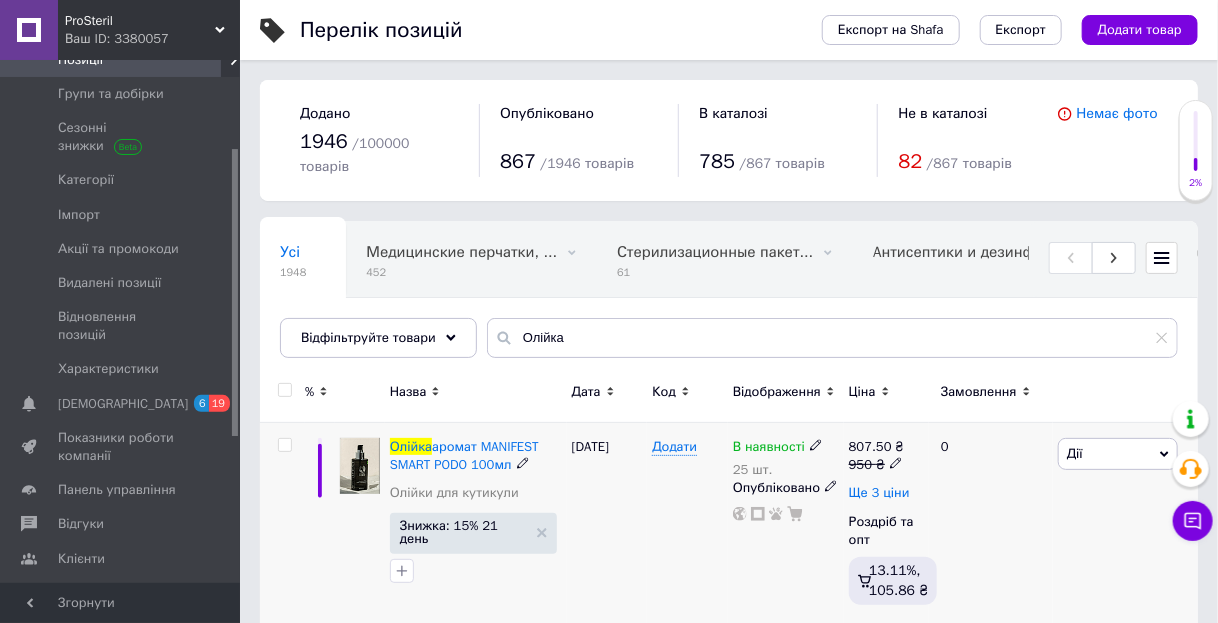 click on "Ще 3 ціни" at bounding box center [879, 493] 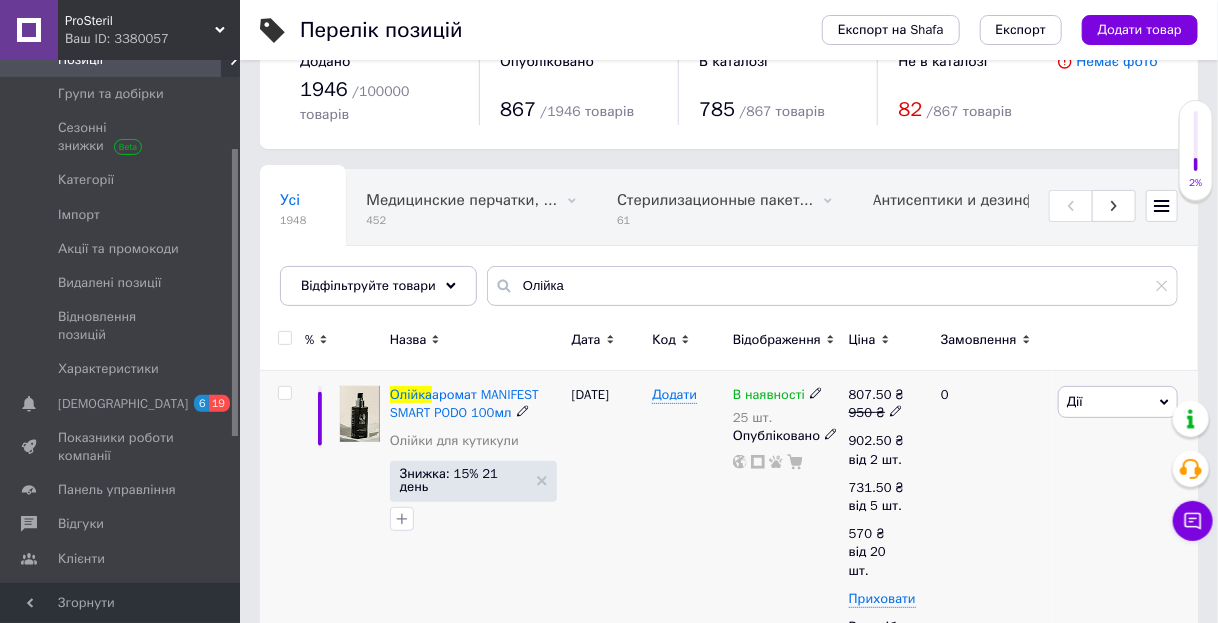 scroll, scrollTop: 80, scrollLeft: 0, axis: vertical 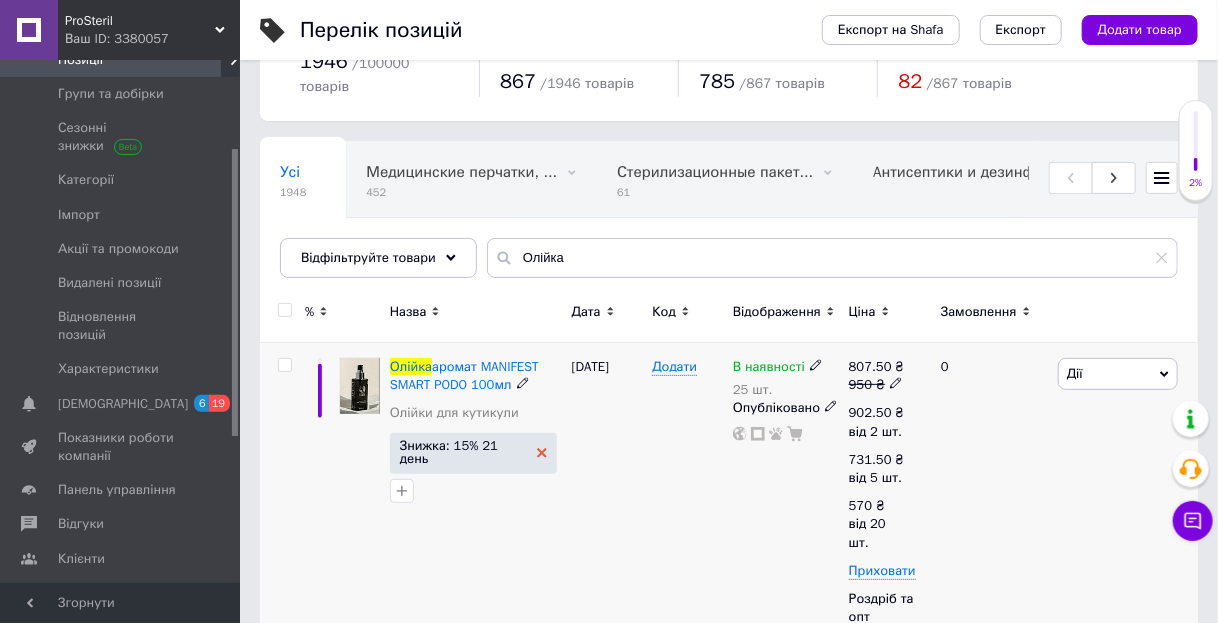 click 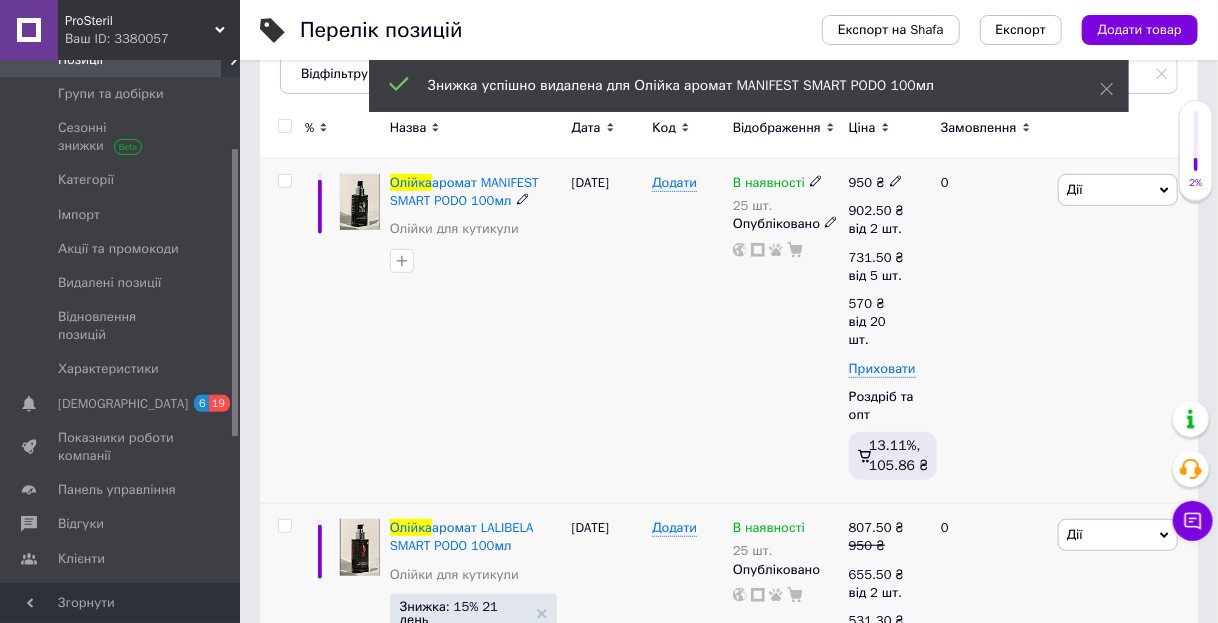 scroll, scrollTop: 320, scrollLeft: 0, axis: vertical 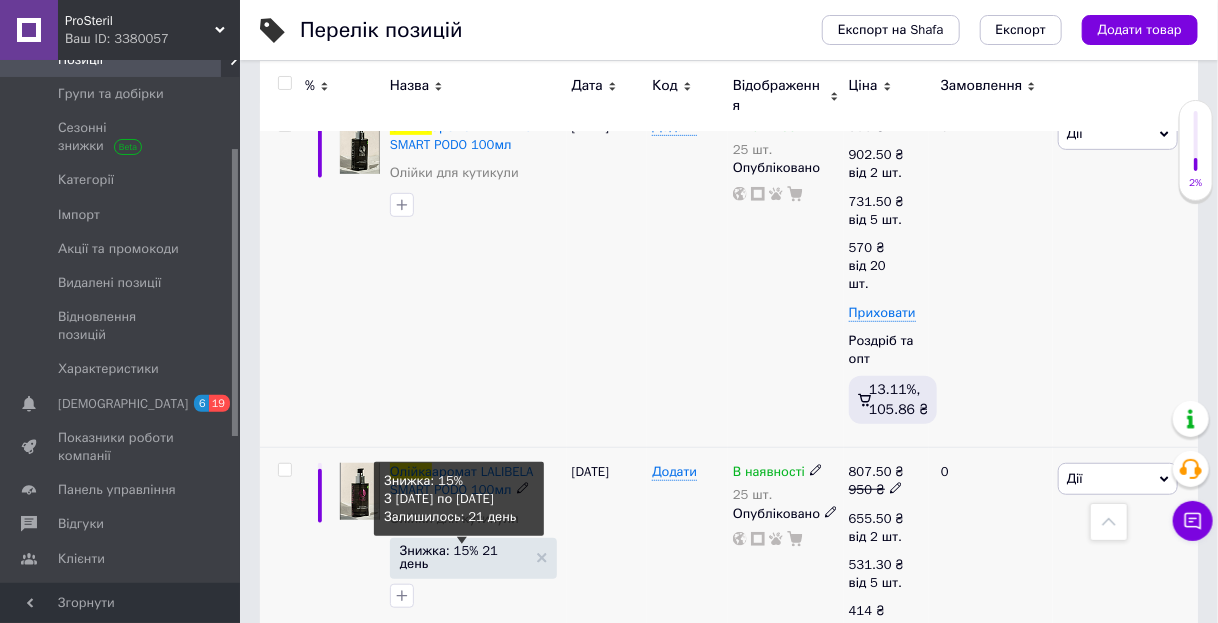 drag, startPoint x: 540, startPoint y: 519, endPoint x: 557, endPoint y: 511, distance: 18.788294 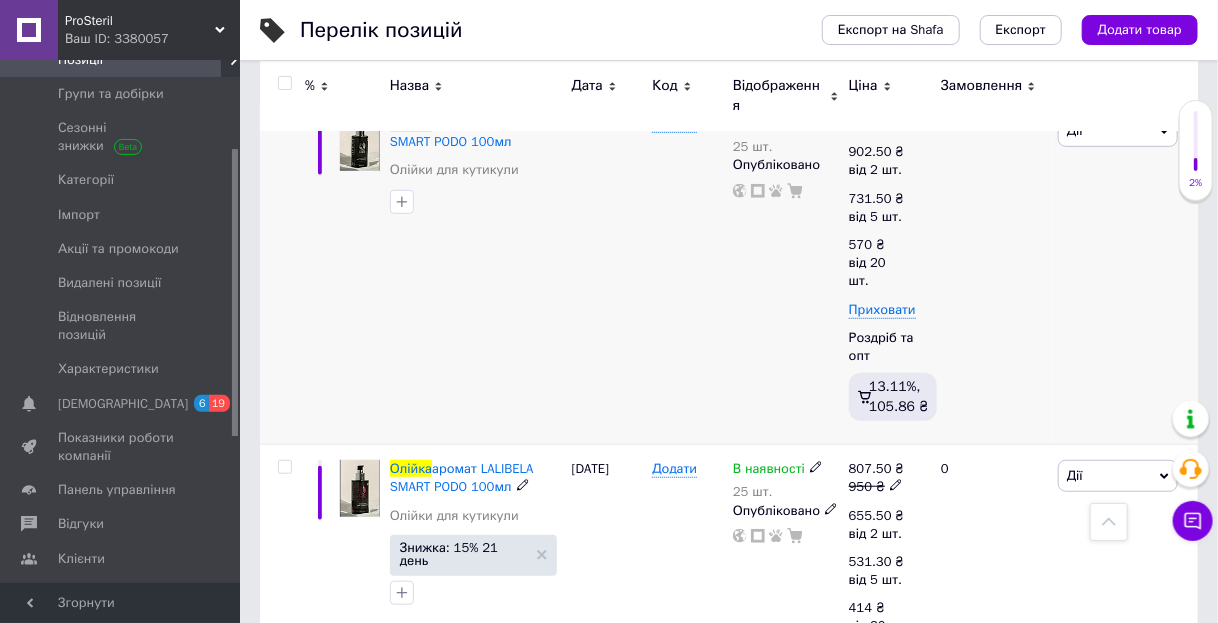 scroll, scrollTop: 320, scrollLeft: 0, axis: vertical 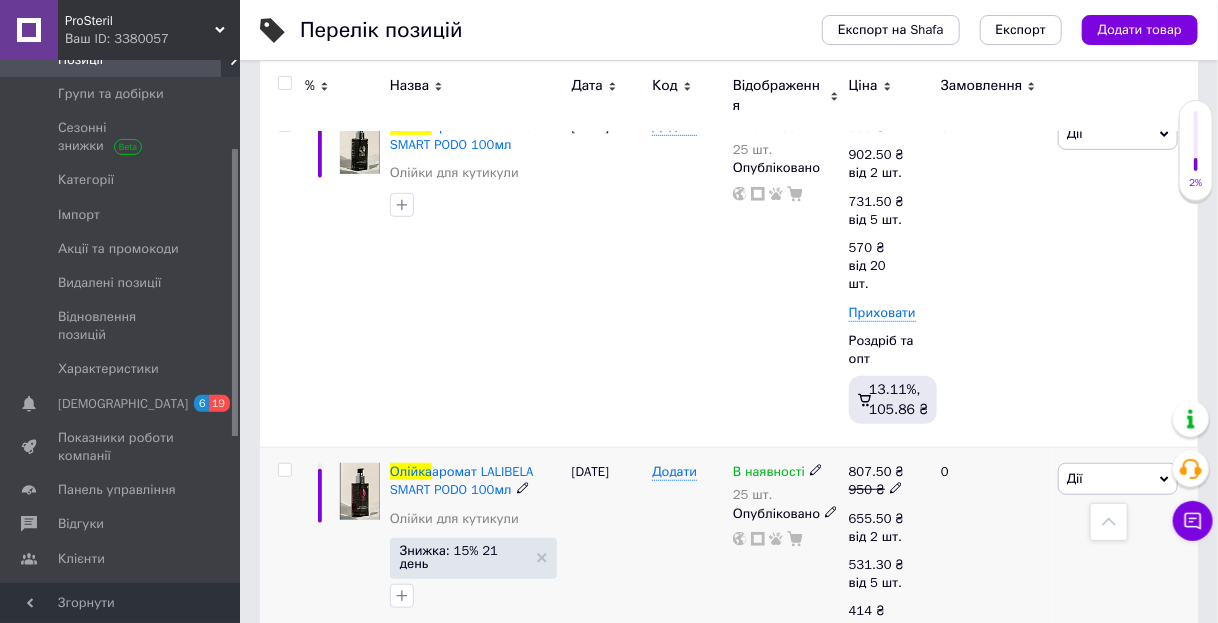 click on "Знижка: 15% 21 день" at bounding box center [473, 558] 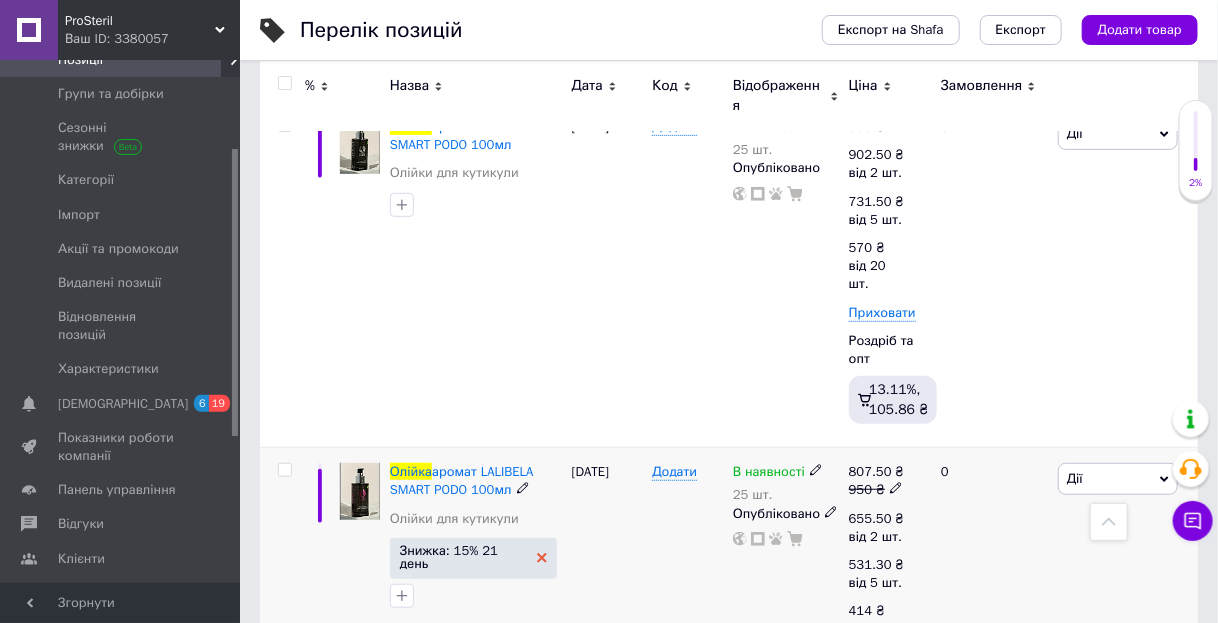 click 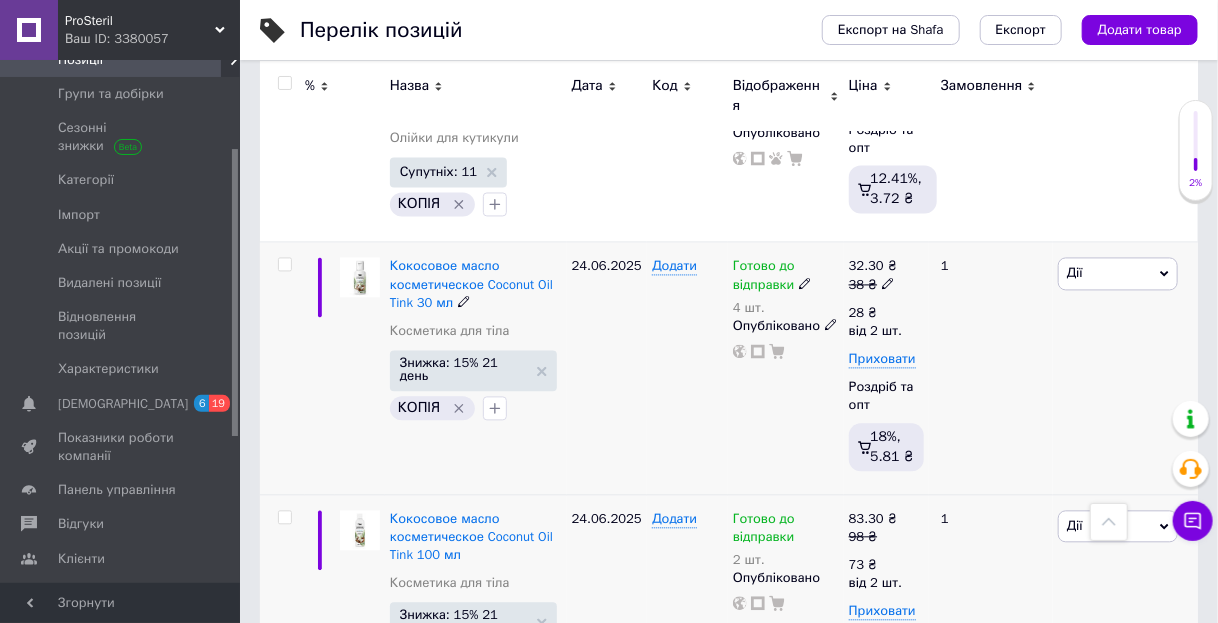 scroll, scrollTop: 1805, scrollLeft: 0, axis: vertical 